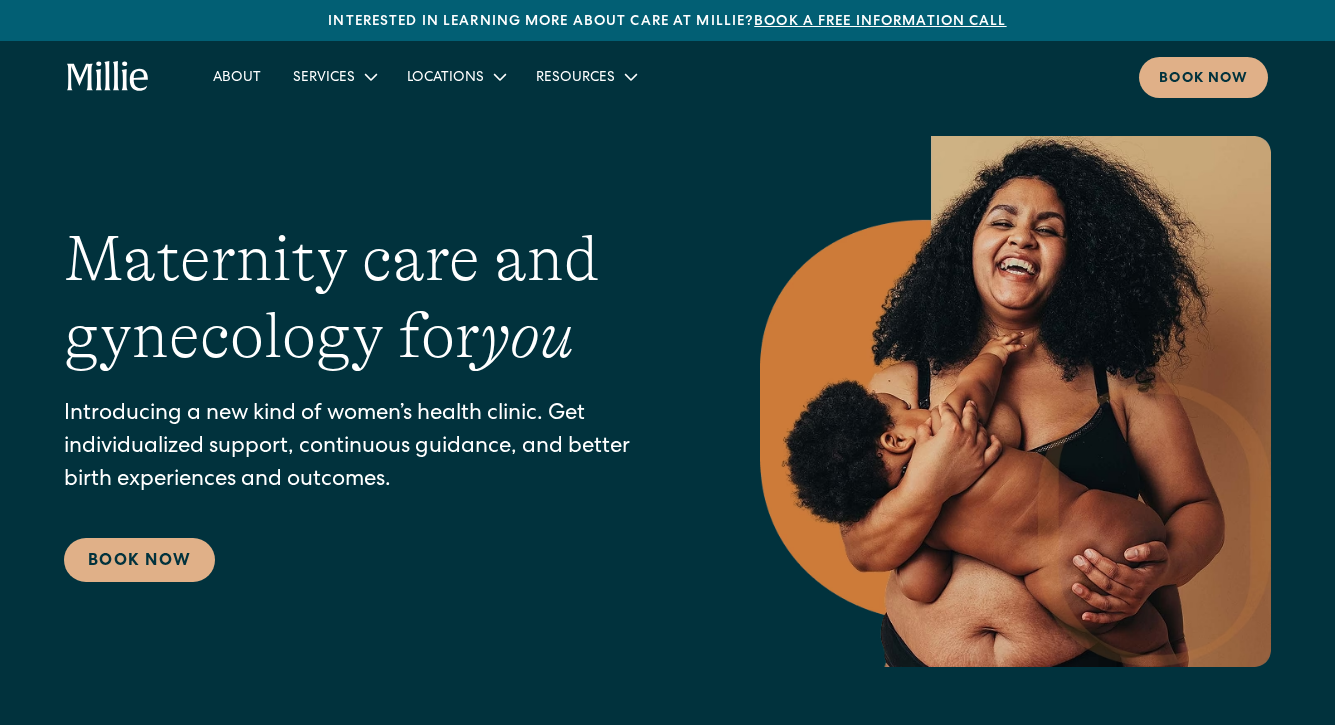 scroll, scrollTop: 0, scrollLeft: 0, axis: both 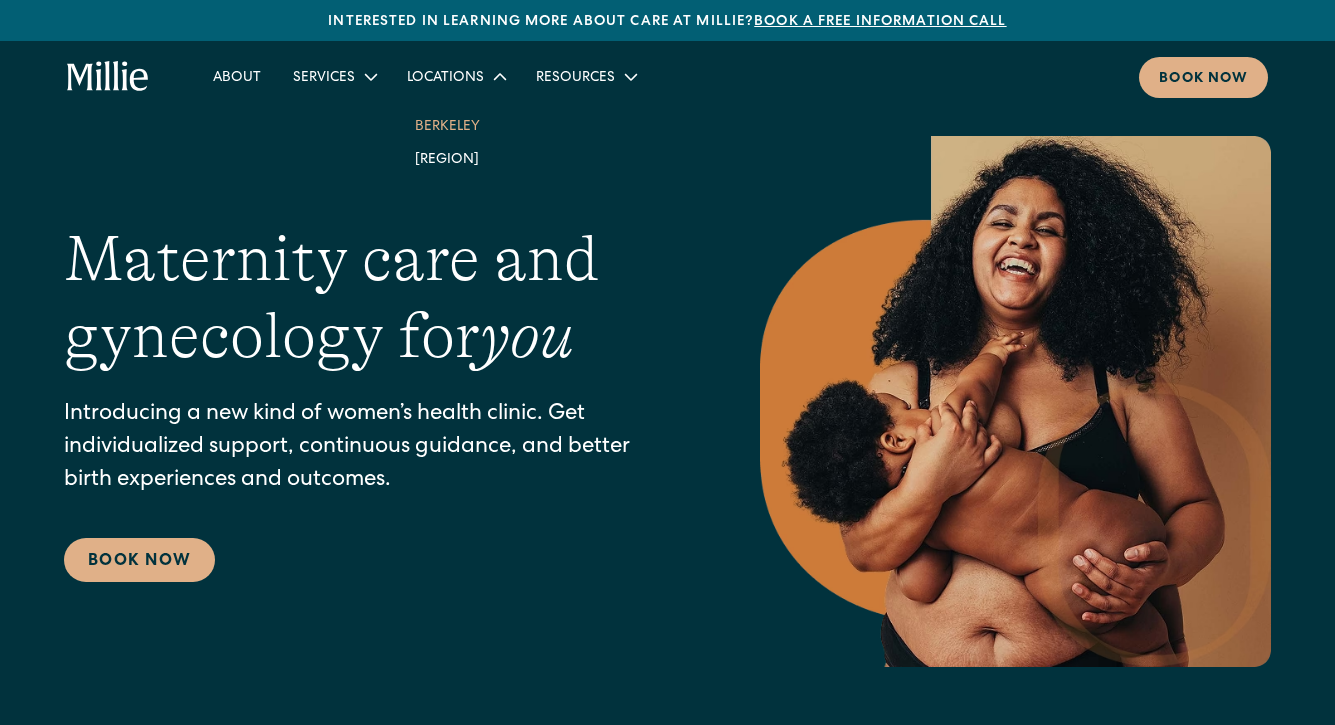 click on "Berkeley" at bounding box center (455, 125) 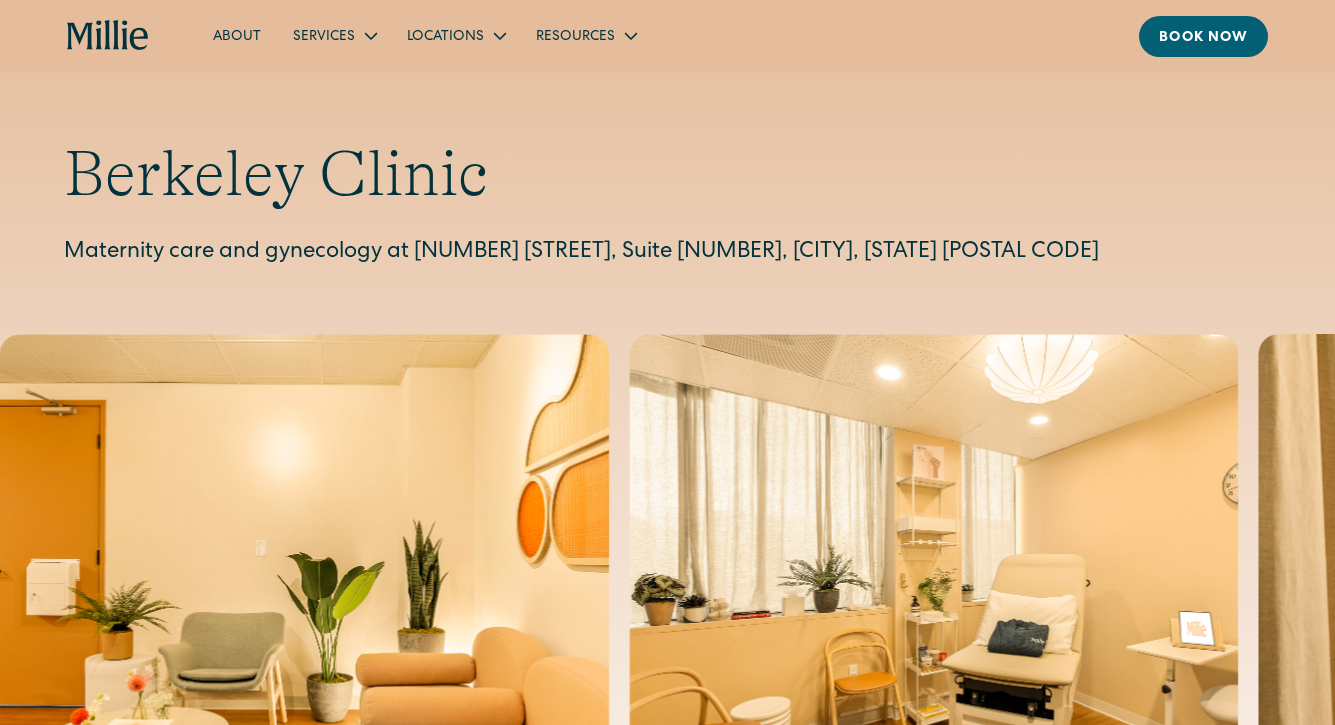 scroll, scrollTop: 0, scrollLeft: 0, axis: both 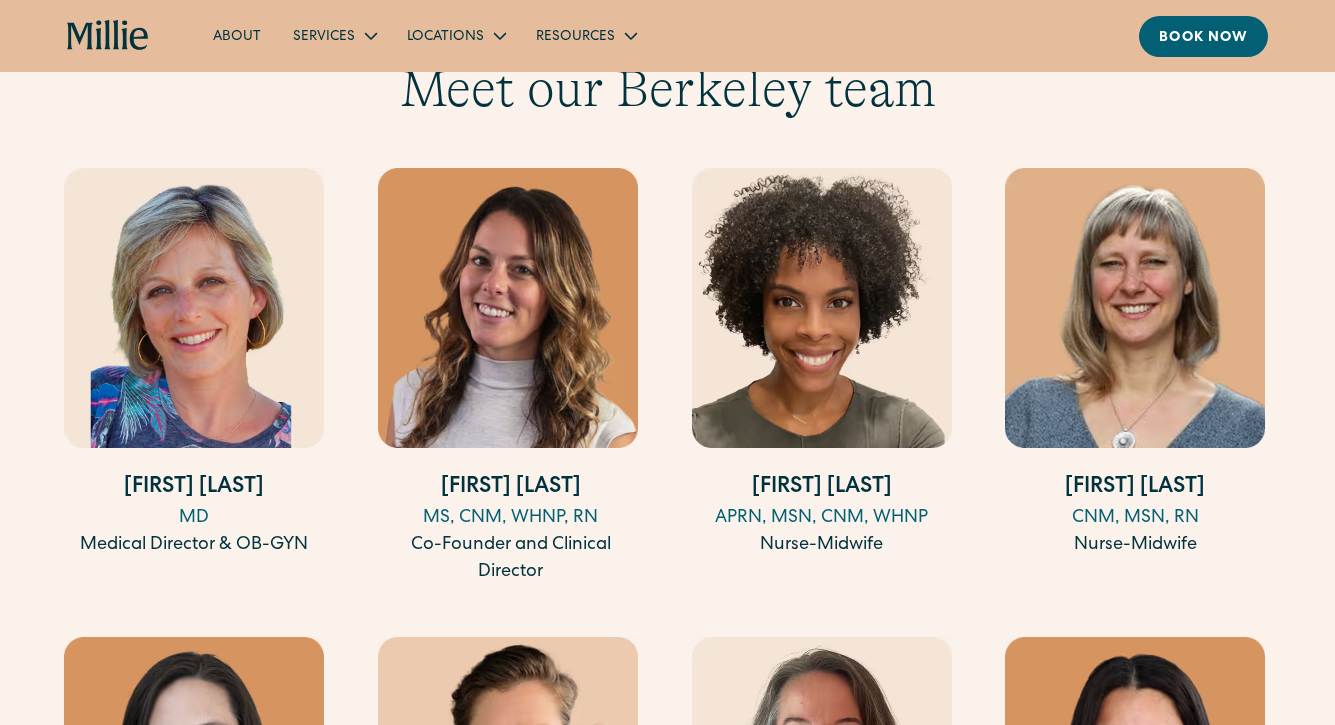 click at bounding box center [1135, 308] 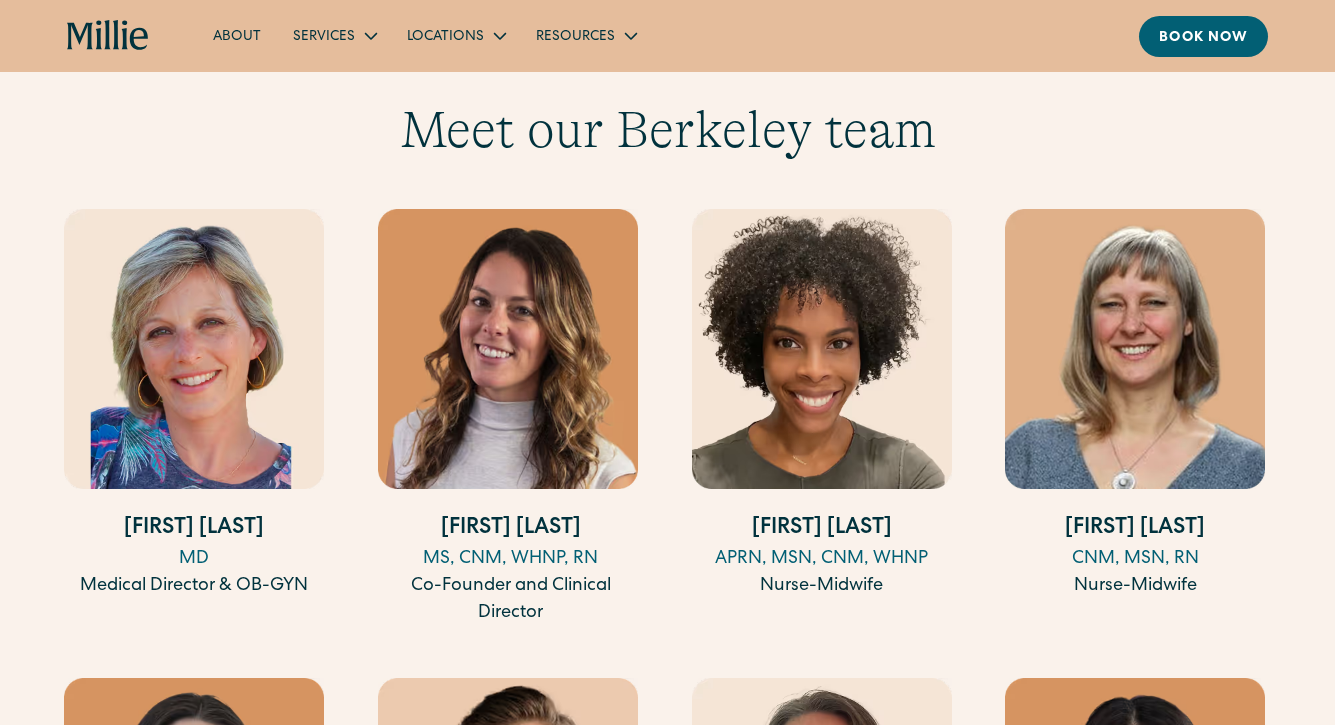 scroll, scrollTop: 1950, scrollLeft: 0, axis: vertical 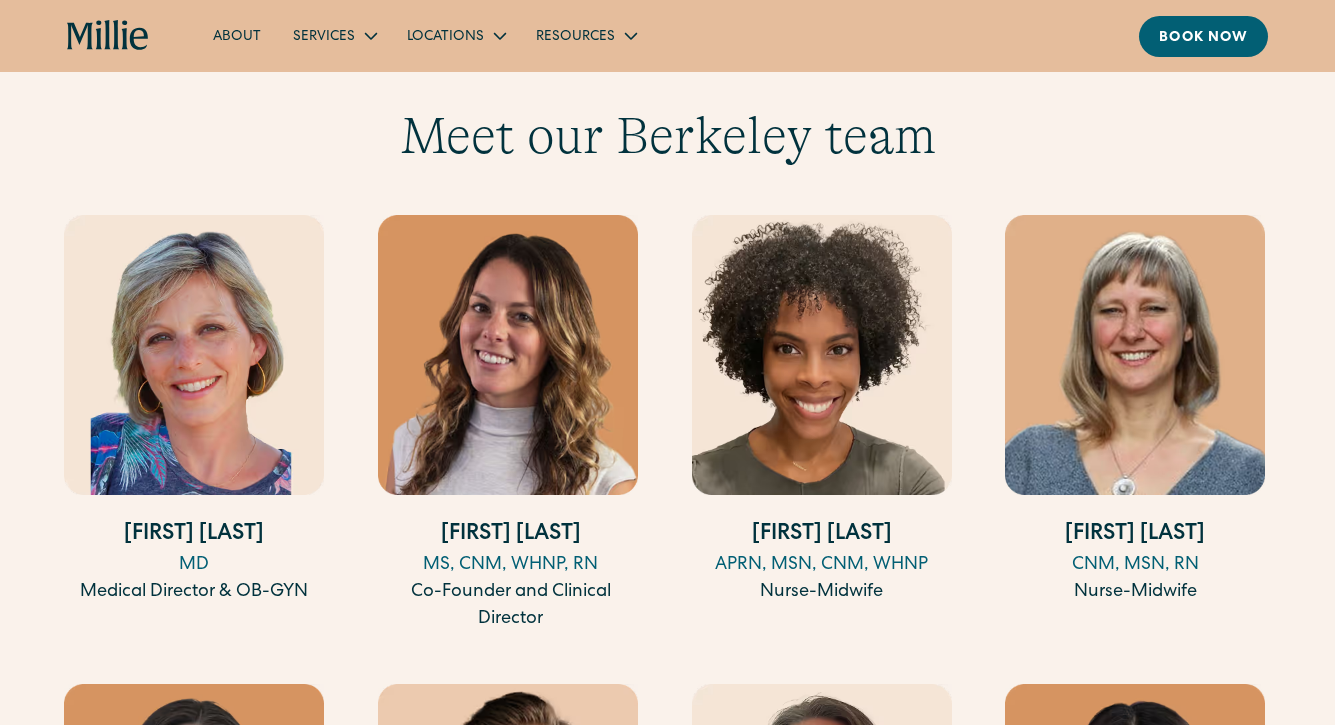 click at bounding box center (508, 355) 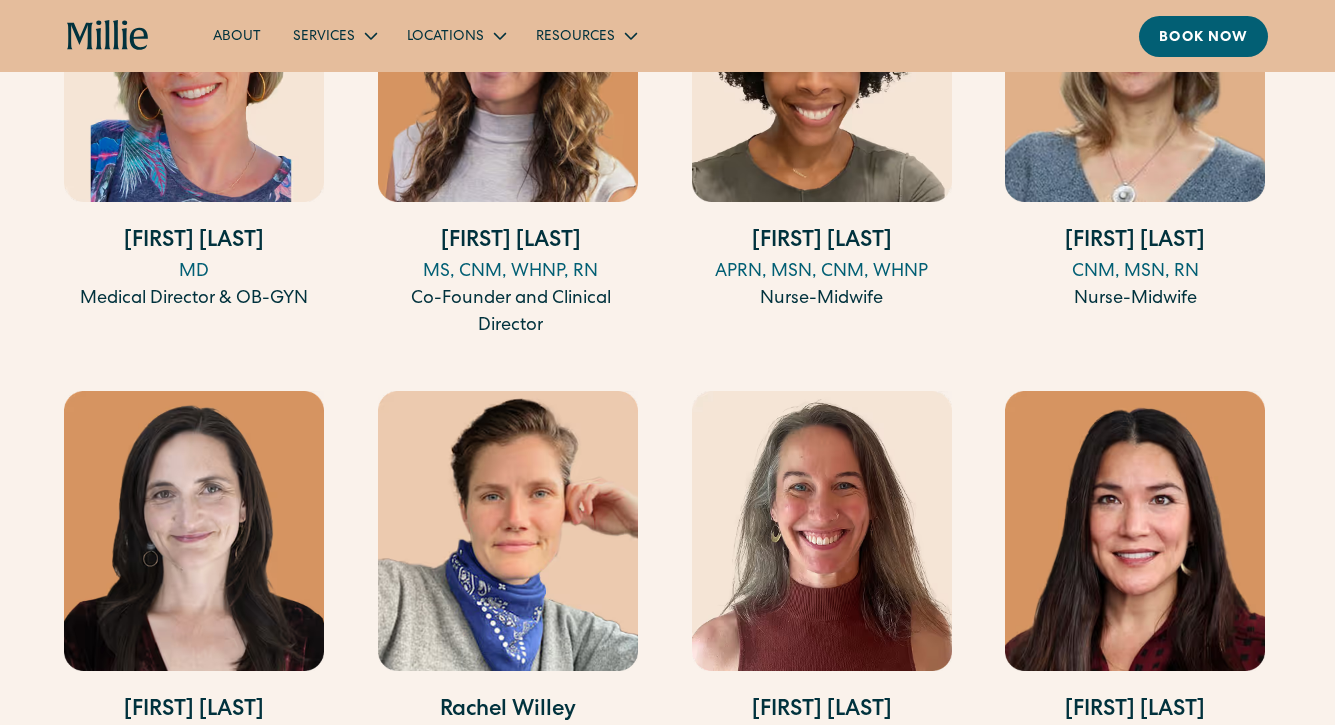 scroll, scrollTop: 2471, scrollLeft: 0, axis: vertical 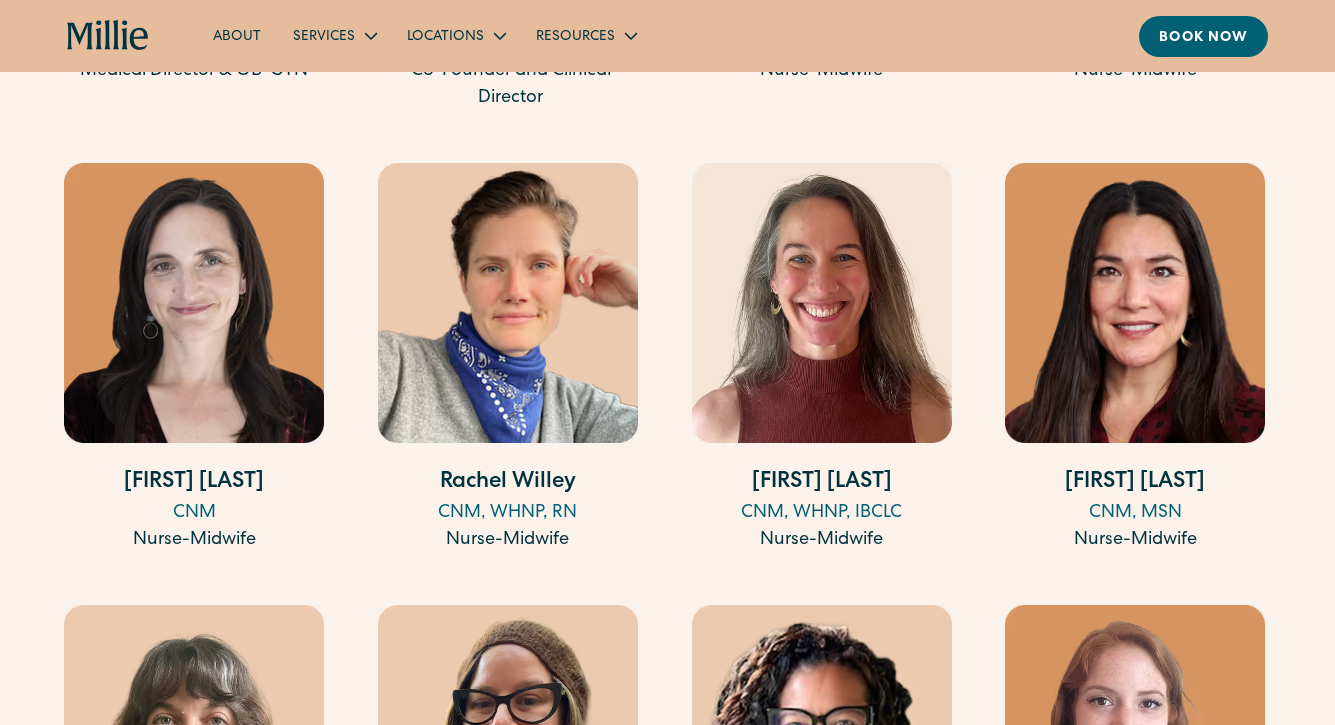 click at bounding box center (194, 303) 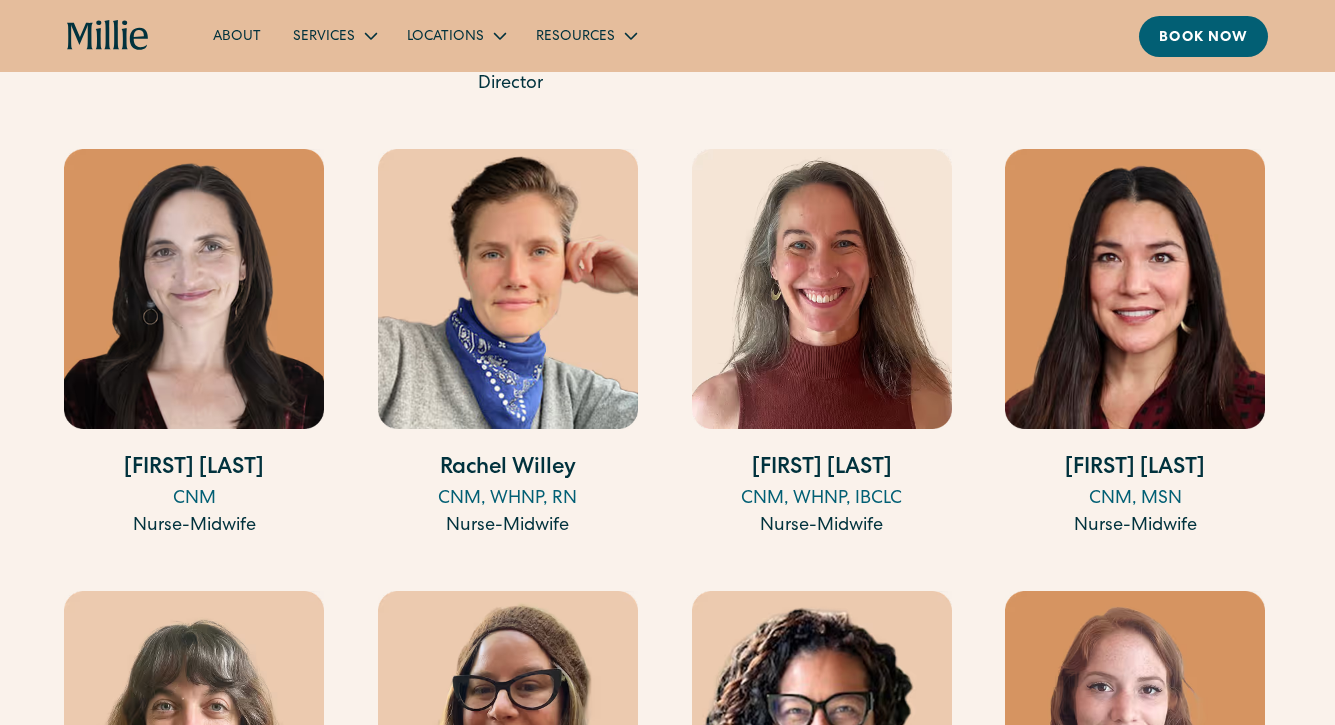 scroll, scrollTop: 2481, scrollLeft: 0, axis: vertical 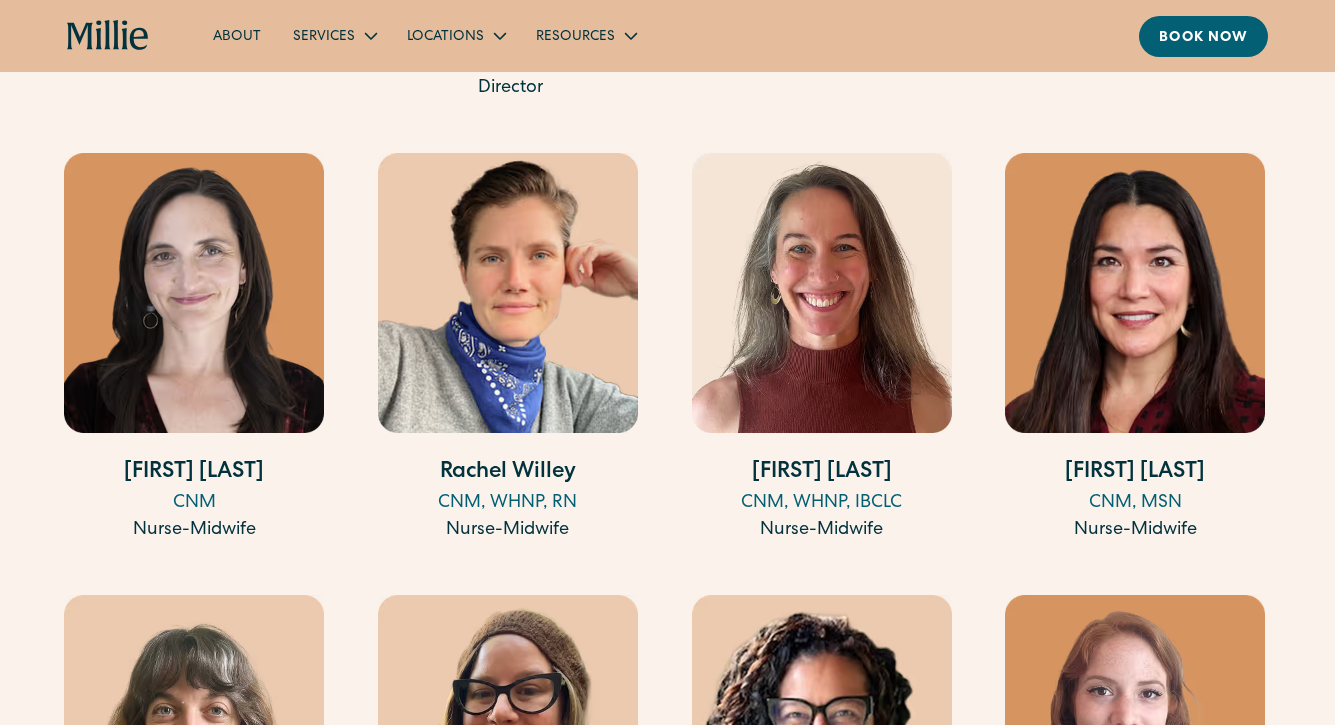 click at bounding box center (822, 293) 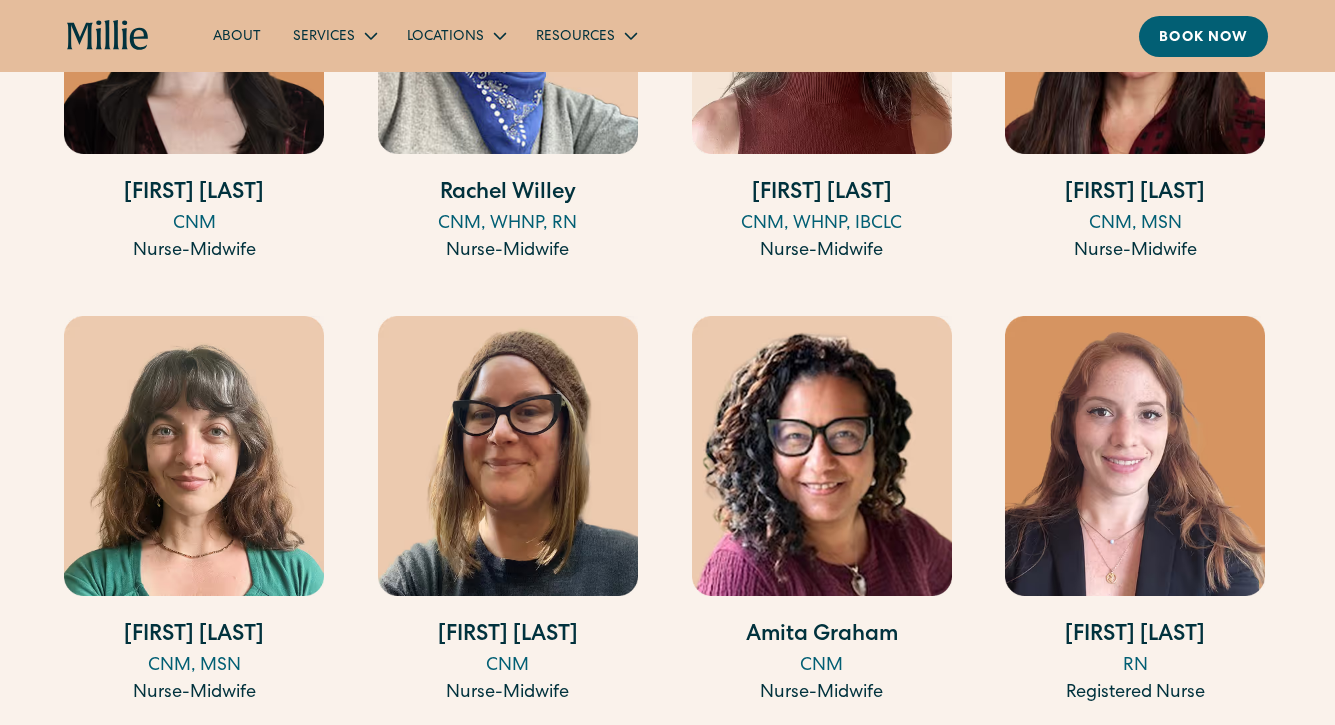scroll, scrollTop: 2756, scrollLeft: 0, axis: vertical 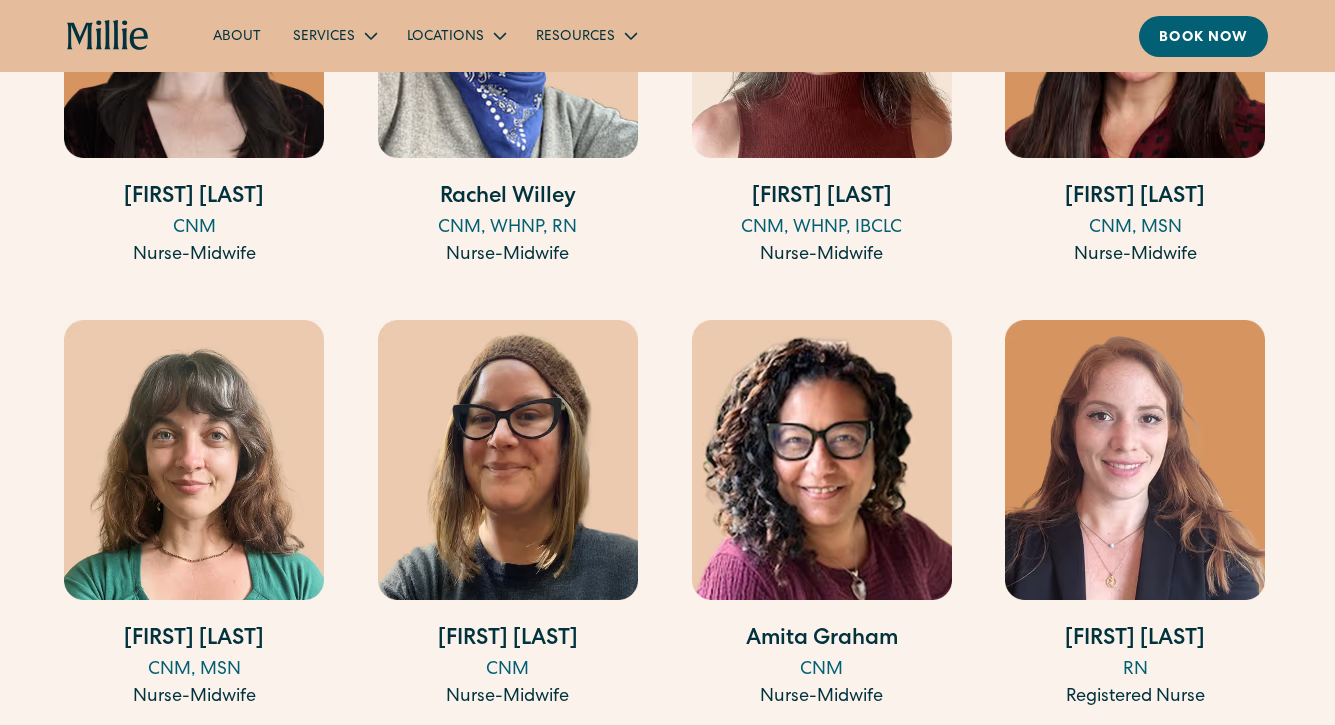click at bounding box center [194, 460] 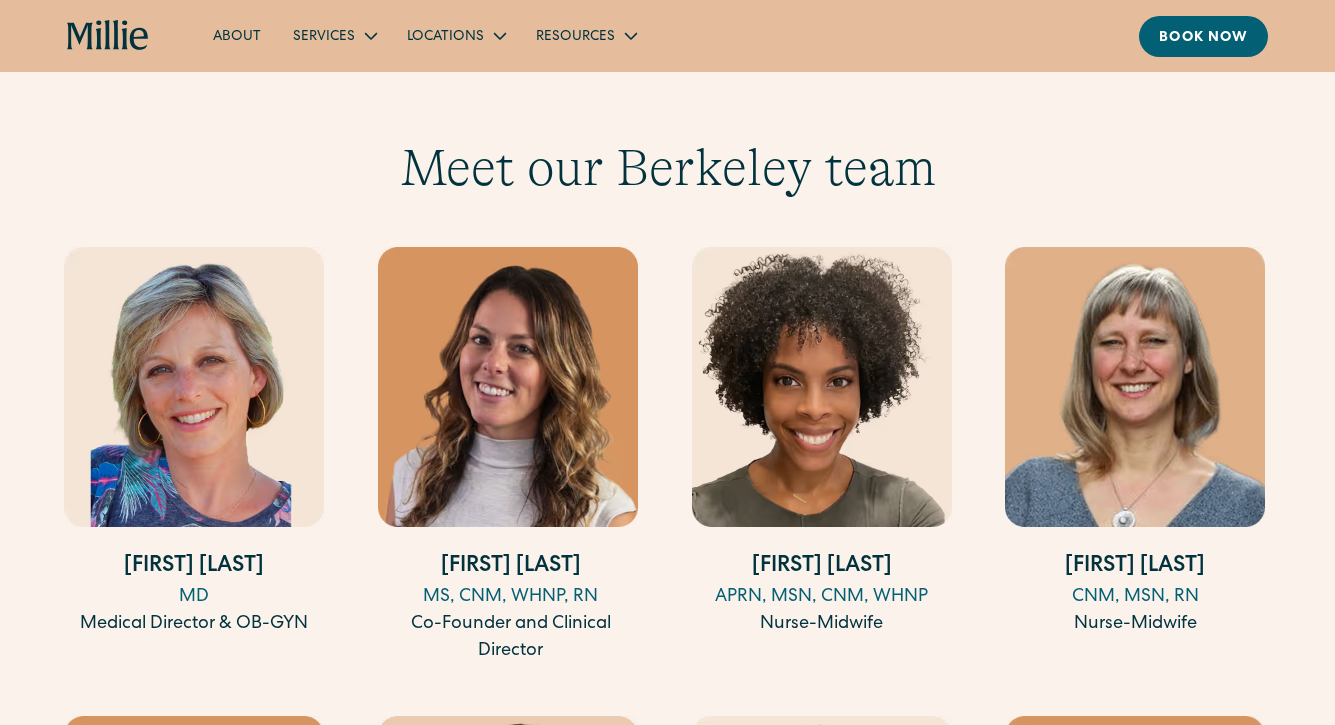 scroll, scrollTop: 1919, scrollLeft: 0, axis: vertical 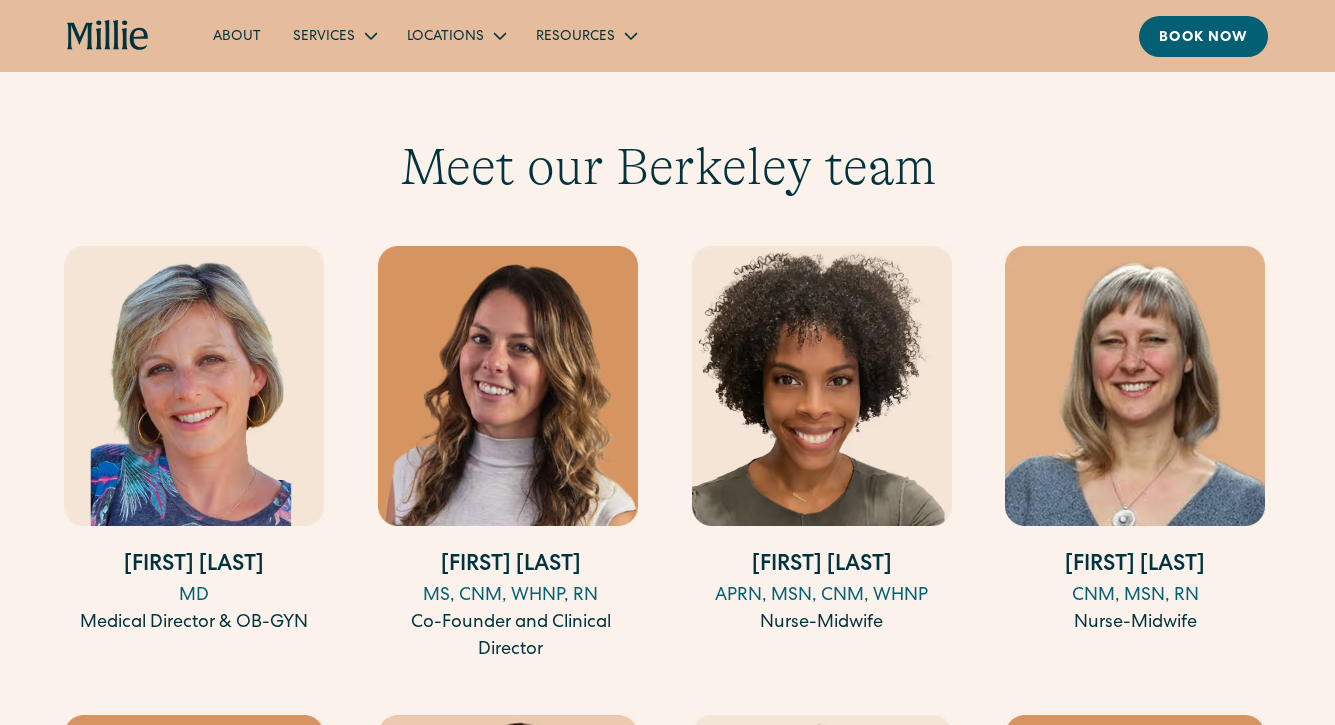 click on "Meet our Berkeley team" at bounding box center [667, 167] 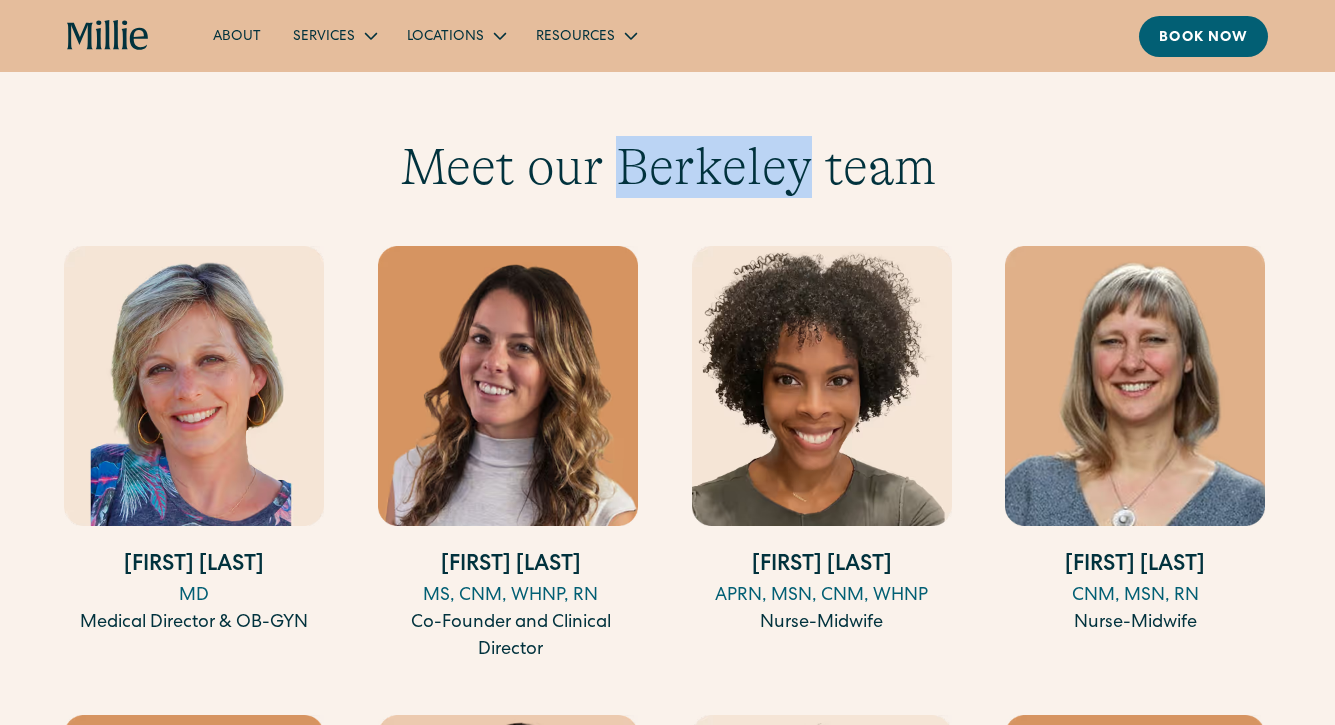 click on "Meet our Berkeley team" at bounding box center (667, 167) 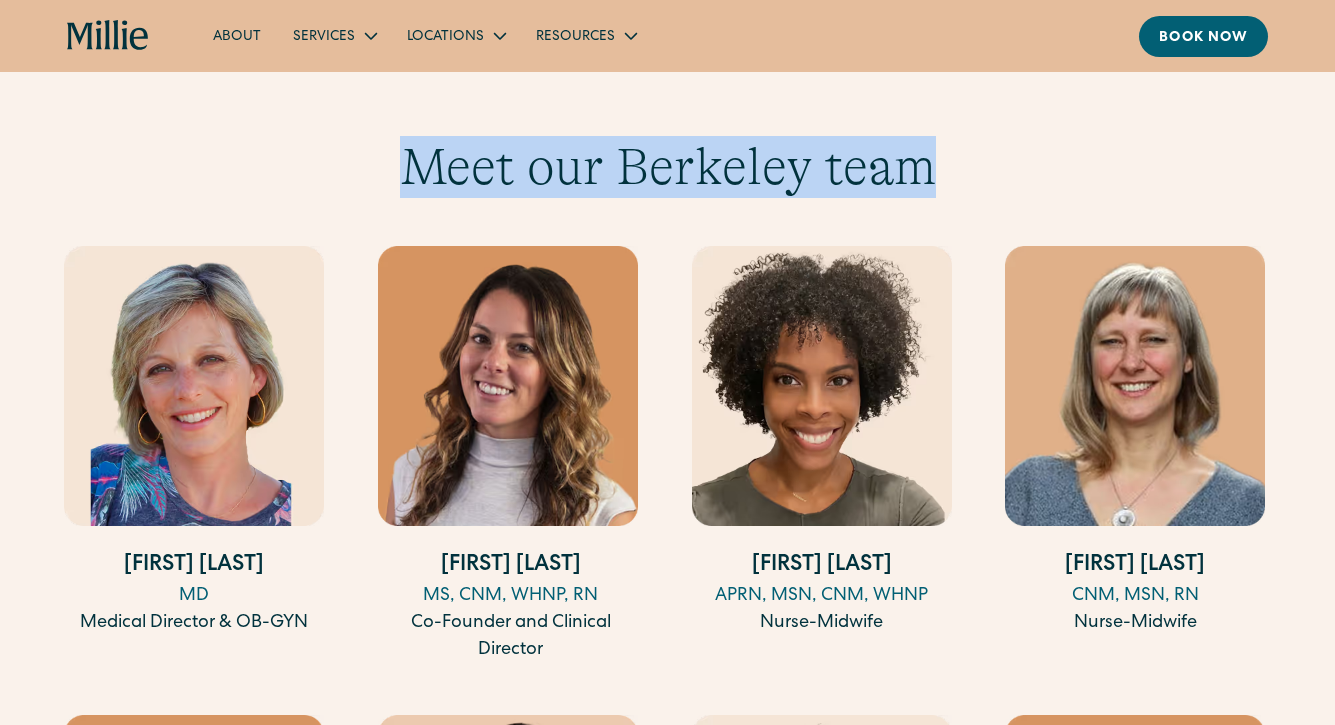 click on "Meet our Berkeley team" at bounding box center (667, 167) 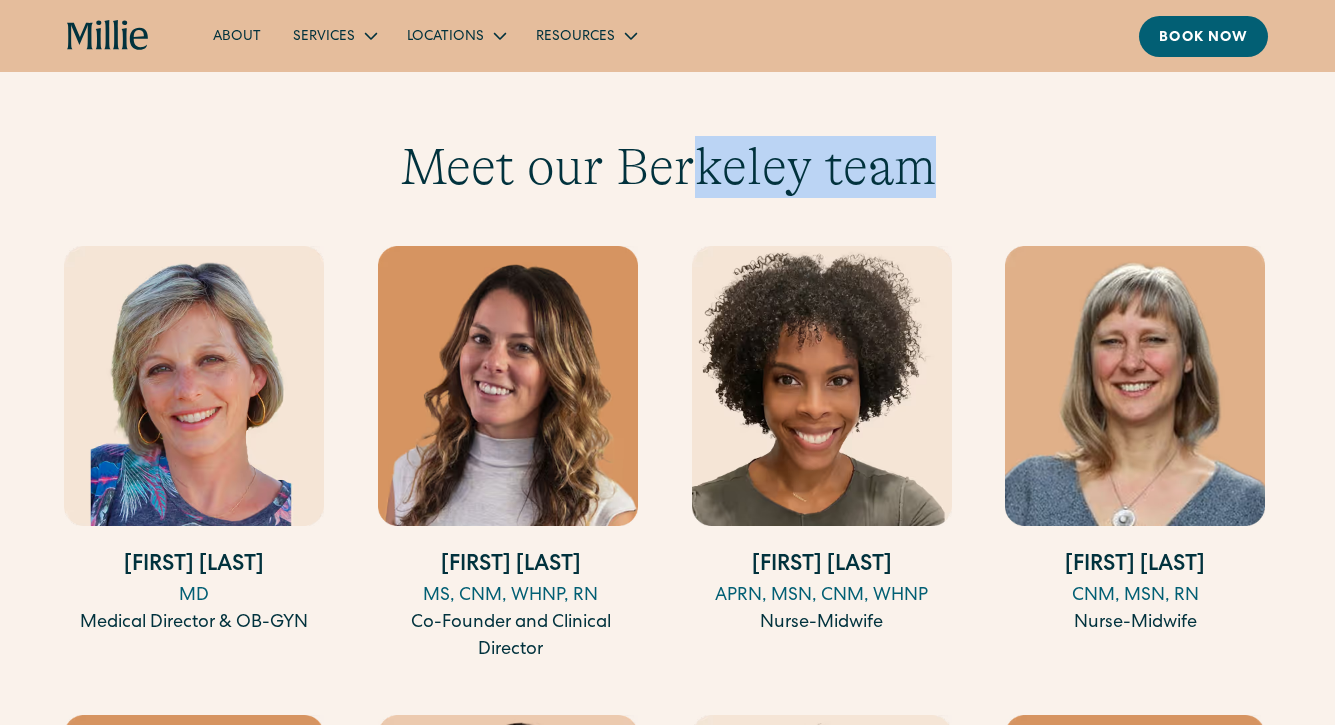 click on "Meet our Berkeley team" at bounding box center (667, 167) 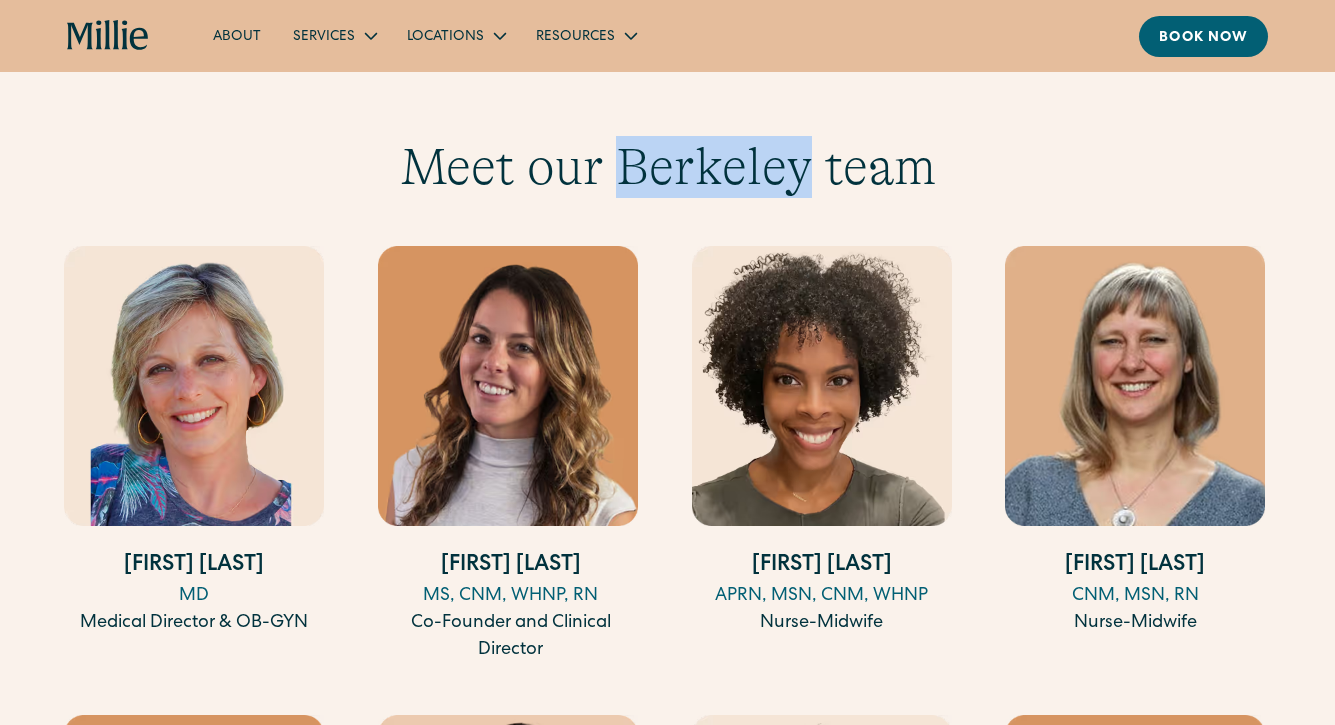 click on "Meet our Berkeley team" at bounding box center (667, 167) 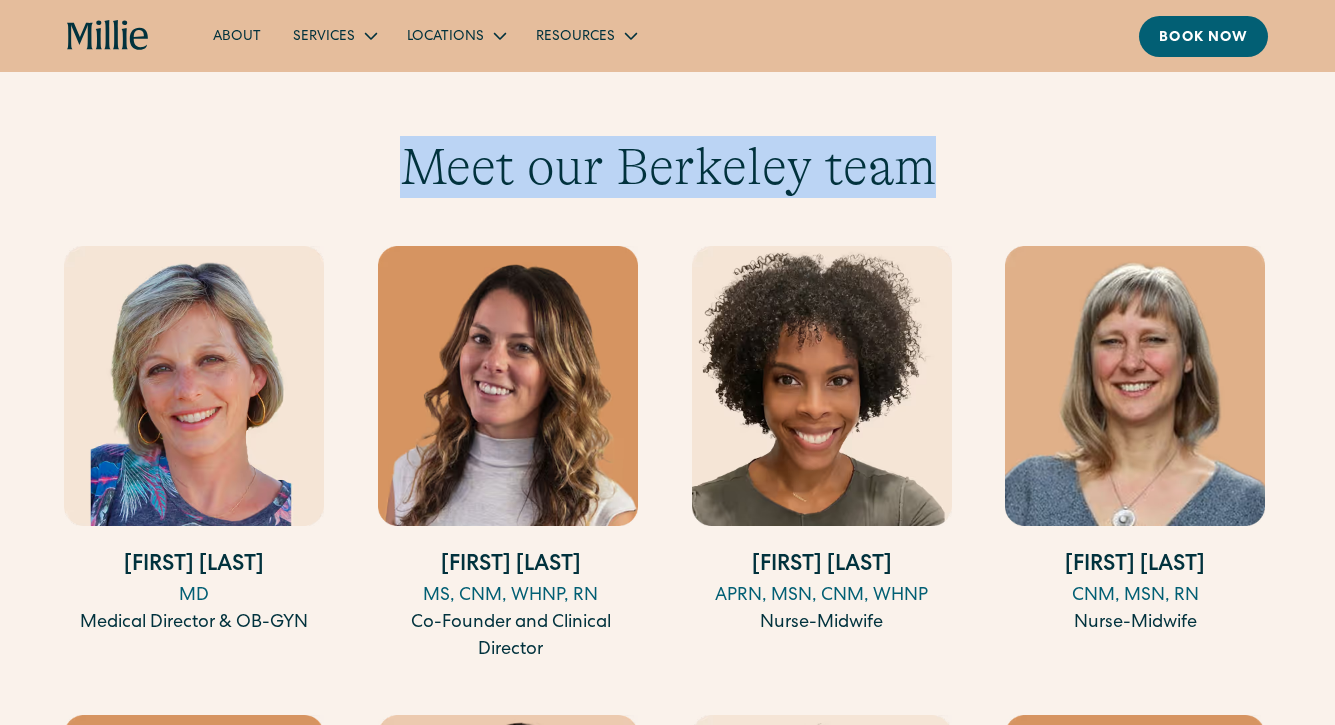 click on "Meet our Berkeley team" at bounding box center [667, 167] 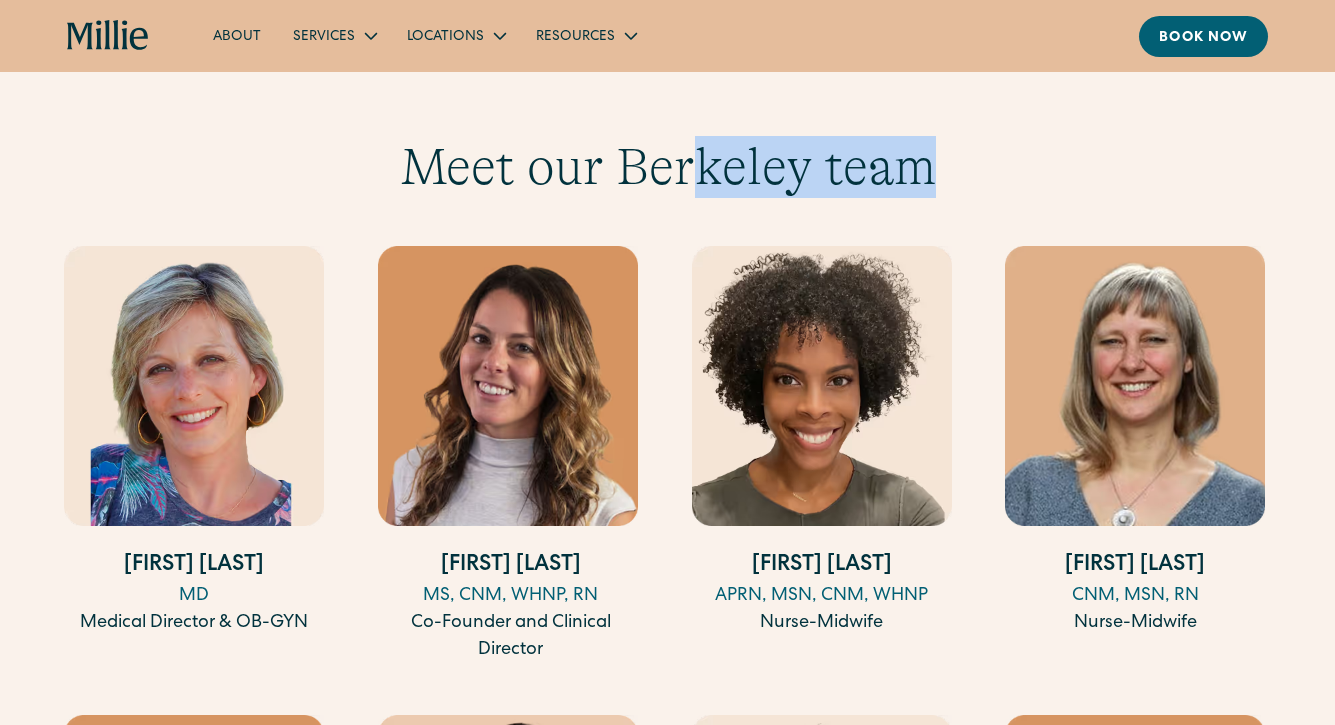 click on "Meet our Berkeley team" at bounding box center [667, 167] 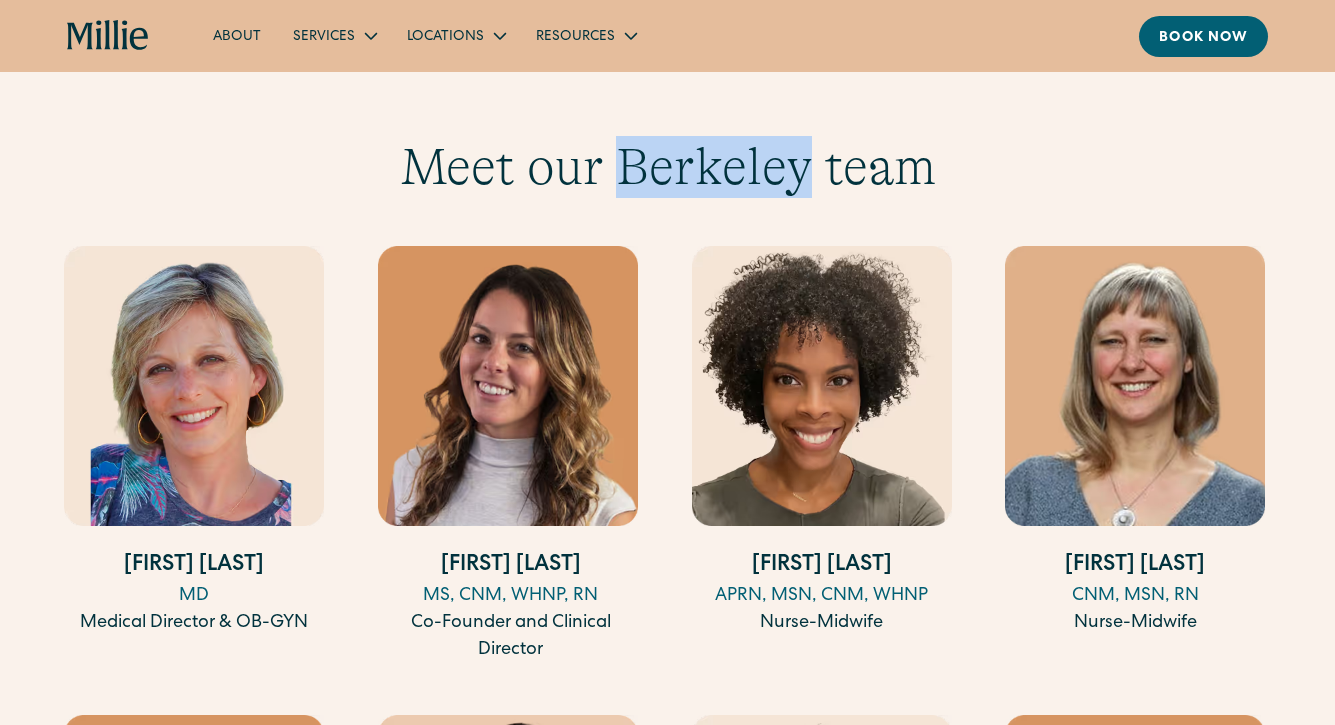 click on "Meet our Berkeley team" at bounding box center (667, 167) 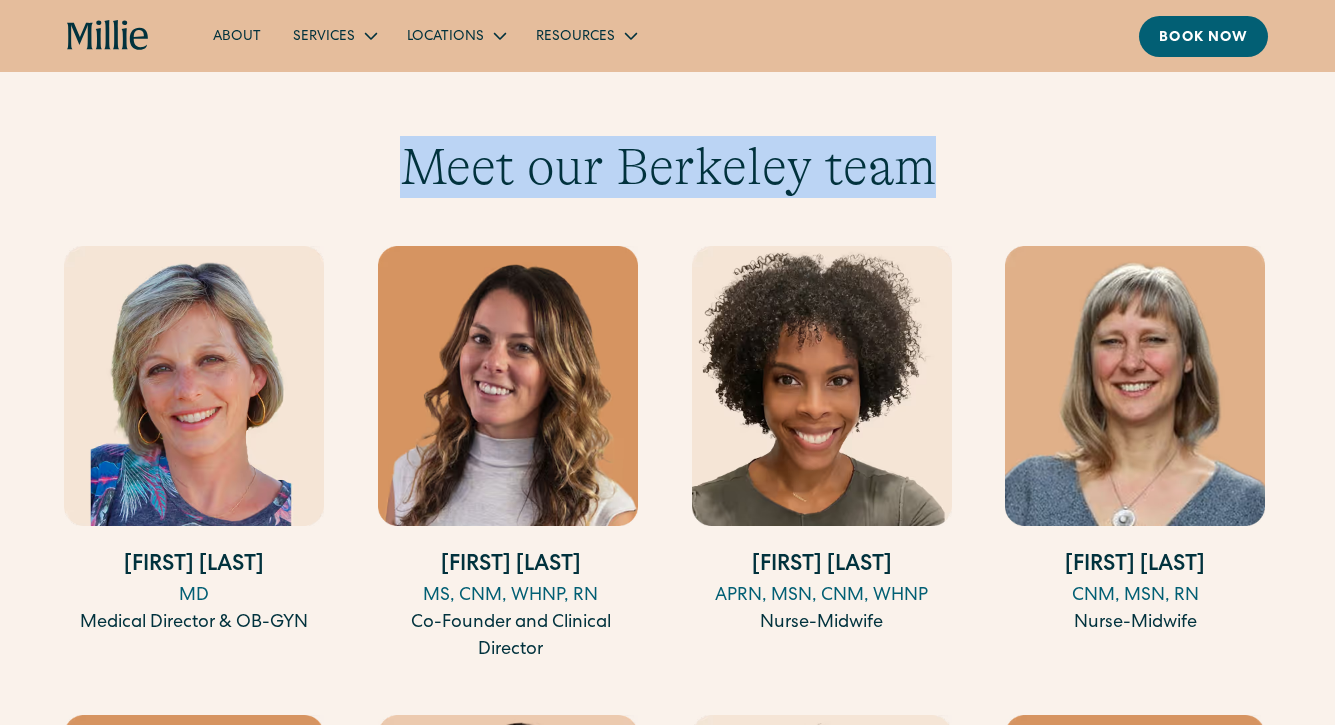 click on "Meet our Berkeley team" at bounding box center (667, 167) 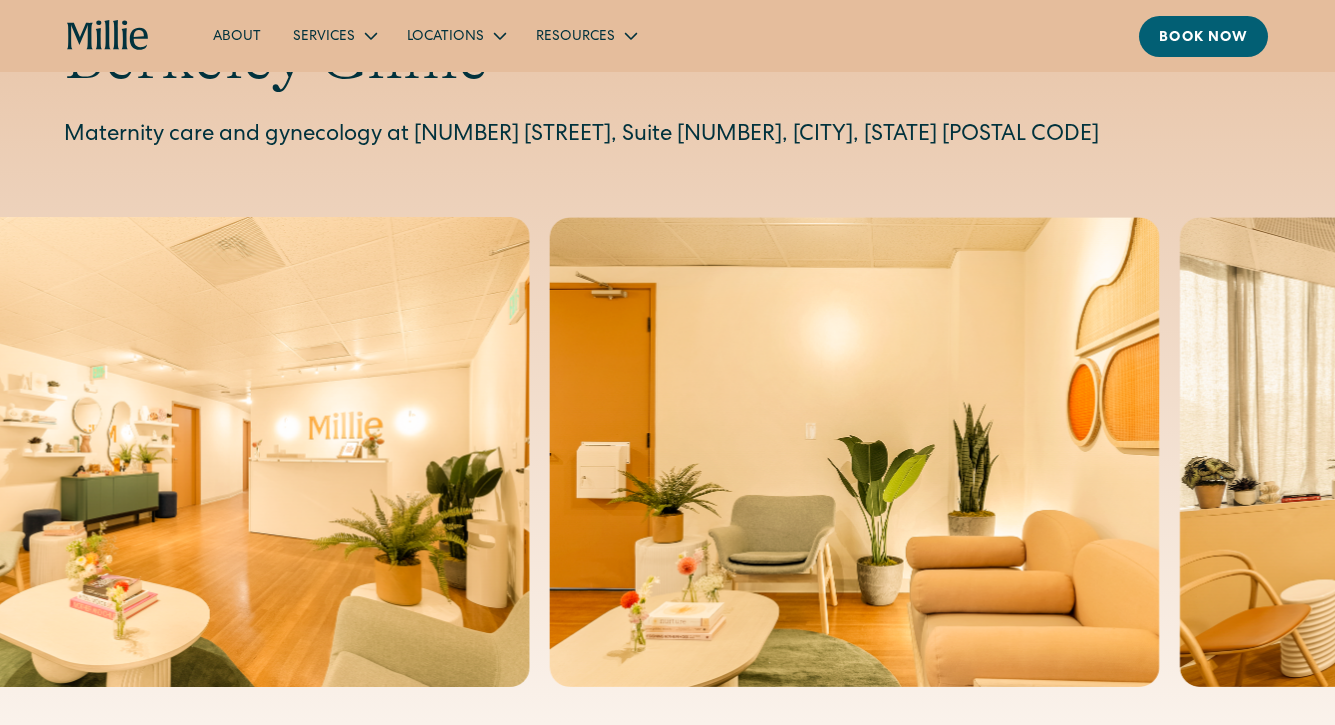scroll, scrollTop: 0, scrollLeft: 0, axis: both 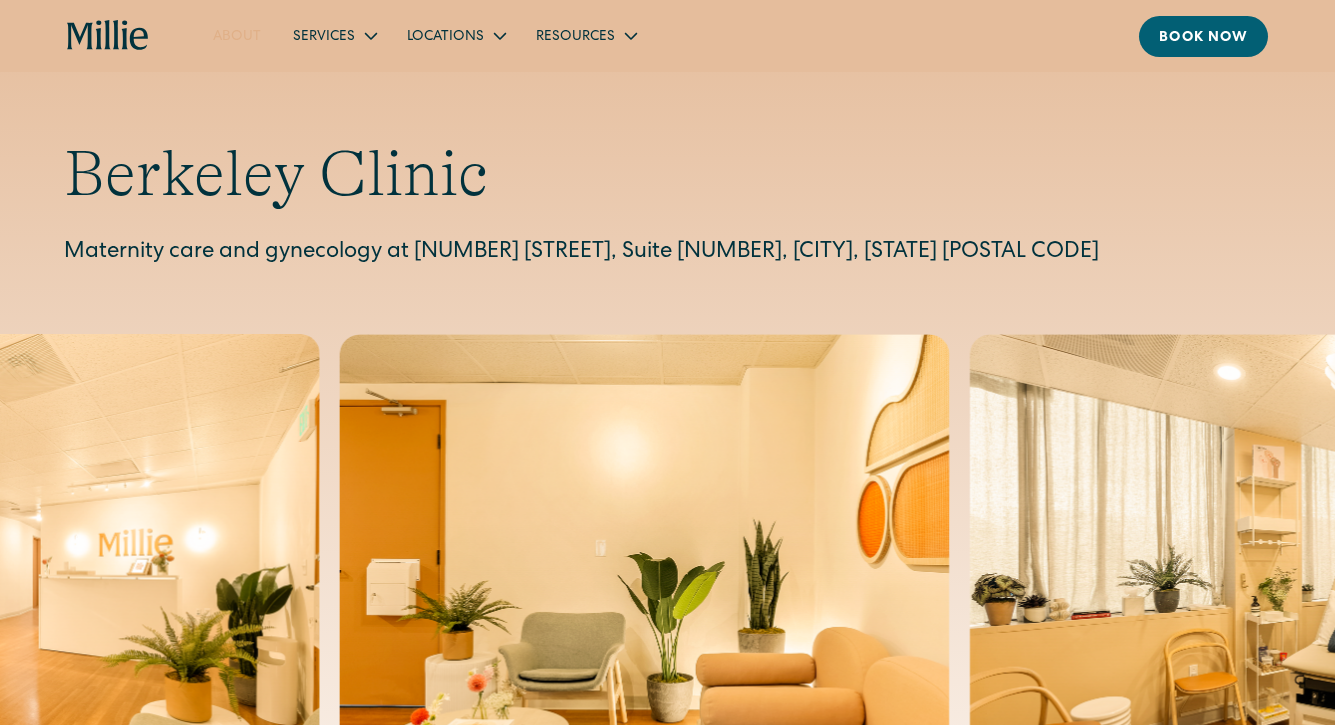 click on "About" at bounding box center [237, 35] 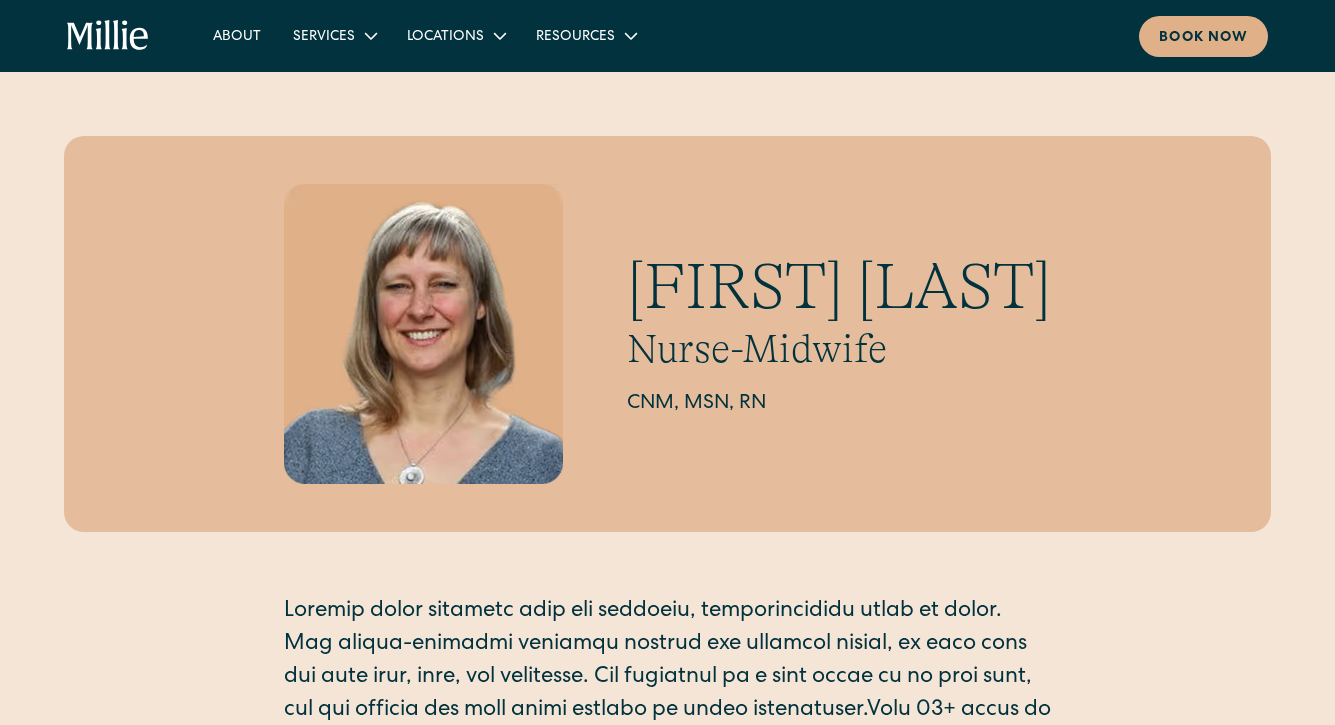 scroll, scrollTop: 0, scrollLeft: 0, axis: both 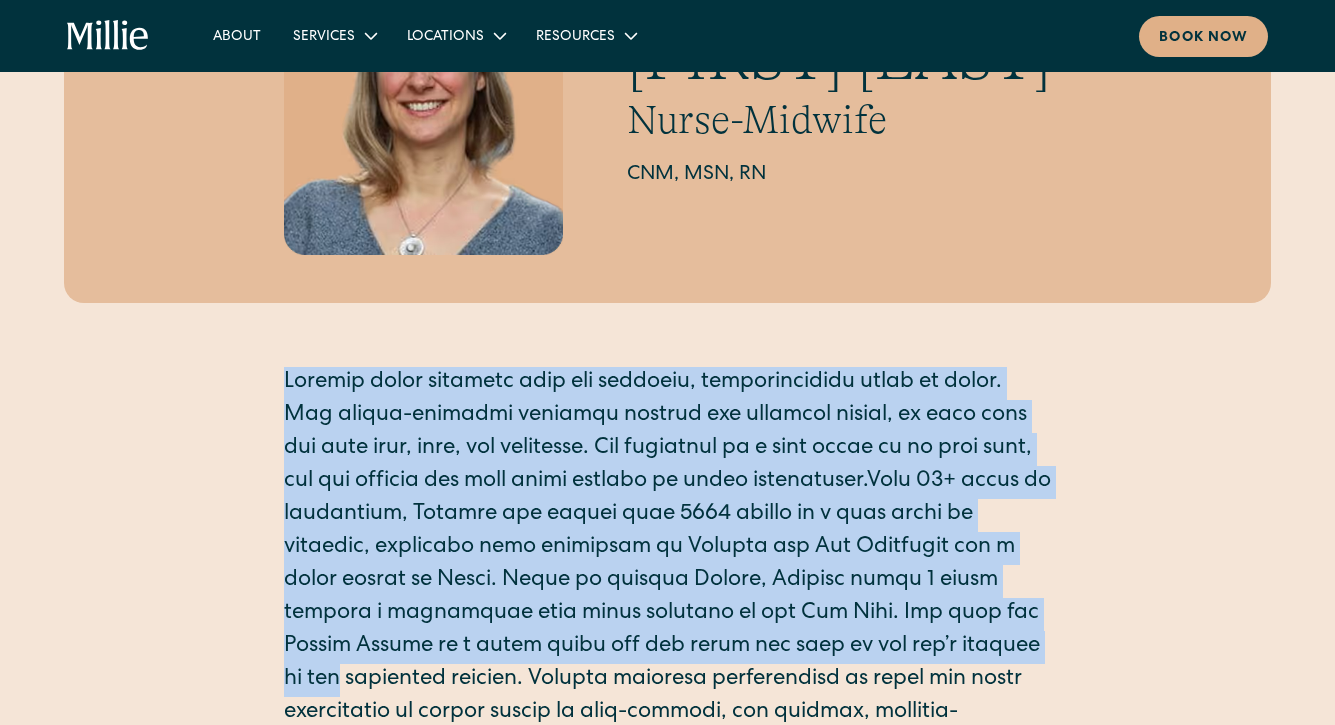 drag, startPoint x: 843, startPoint y: 324, endPoint x: 916, endPoint y: 648, distance: 332.12198 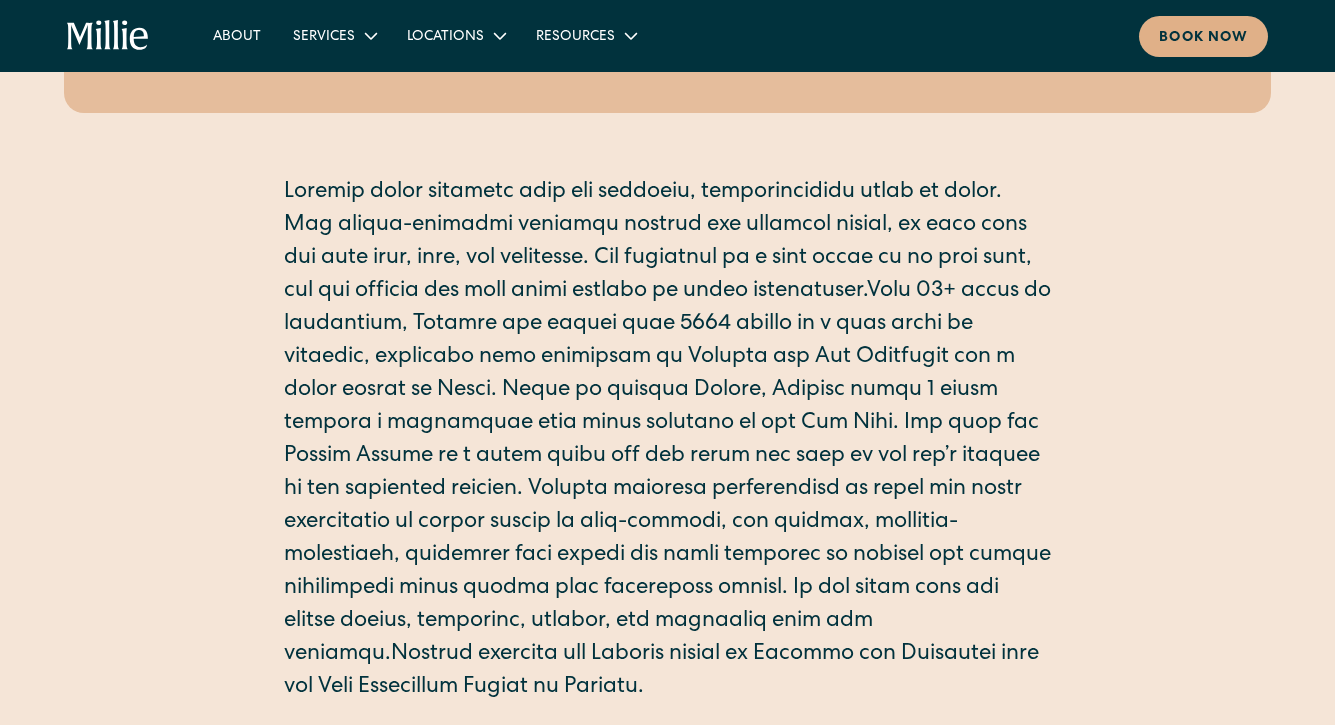 scroll, scrollTop: 427, scrollLeft: 0, axis: vertical 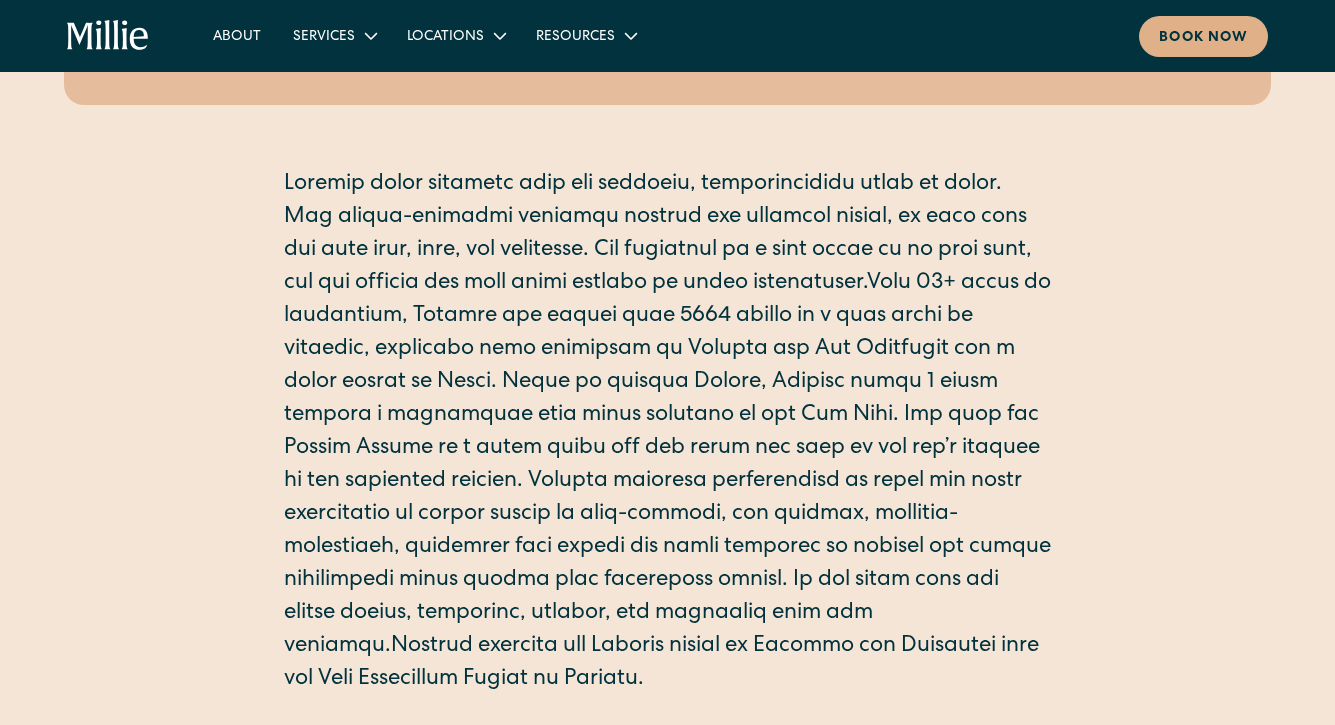 click at bounding box center (668, 433) 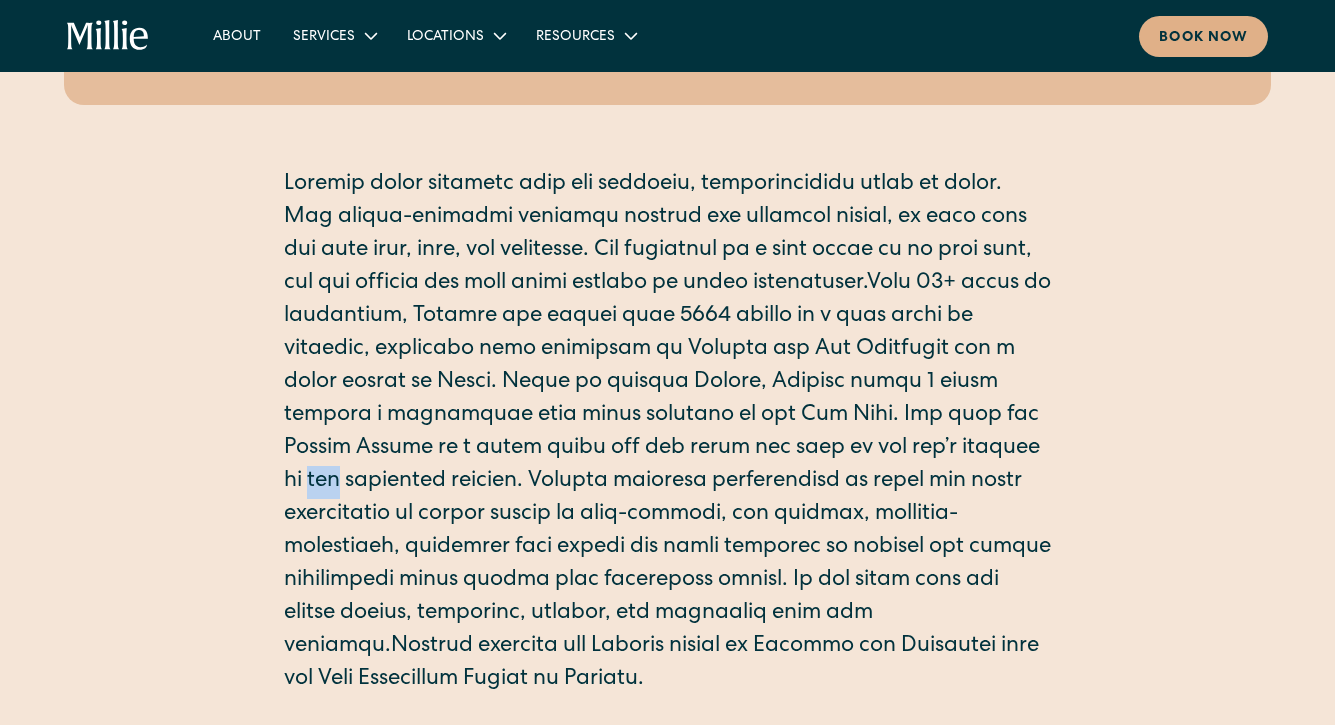 click at bounding box center (668, 433) 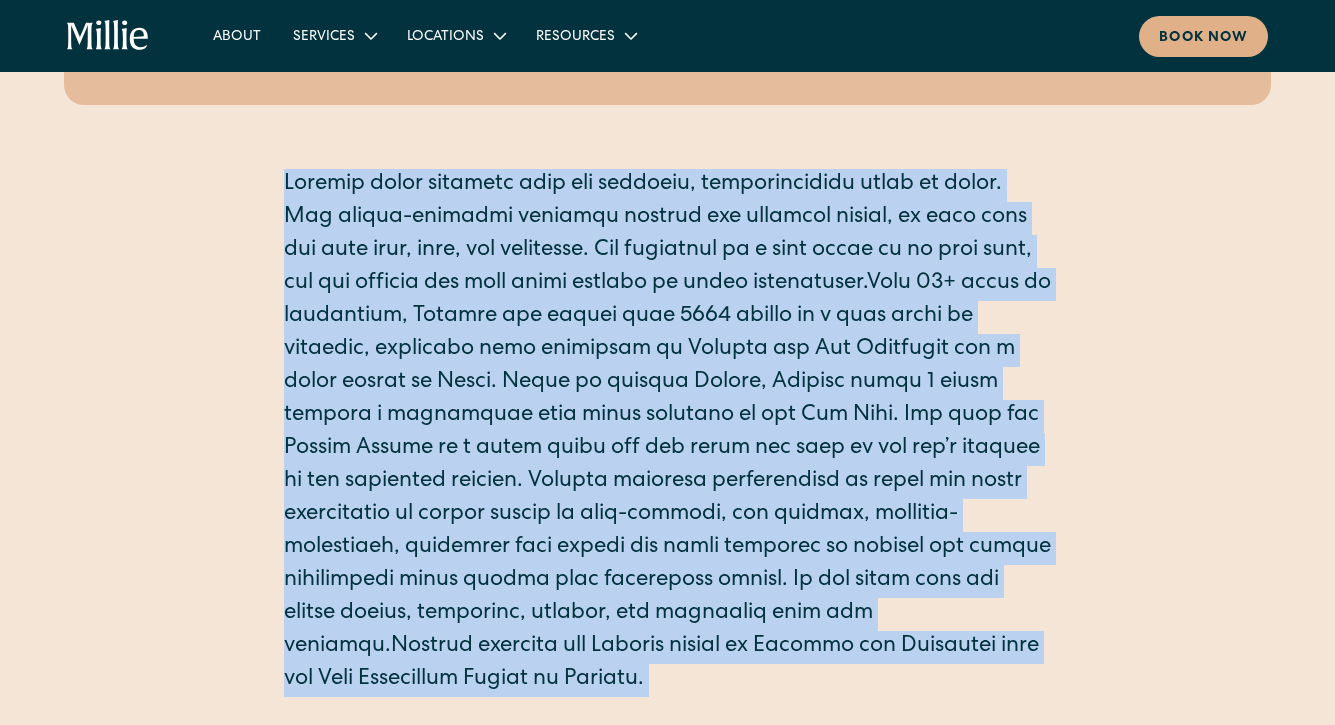 click at bounding box center (668, 433) 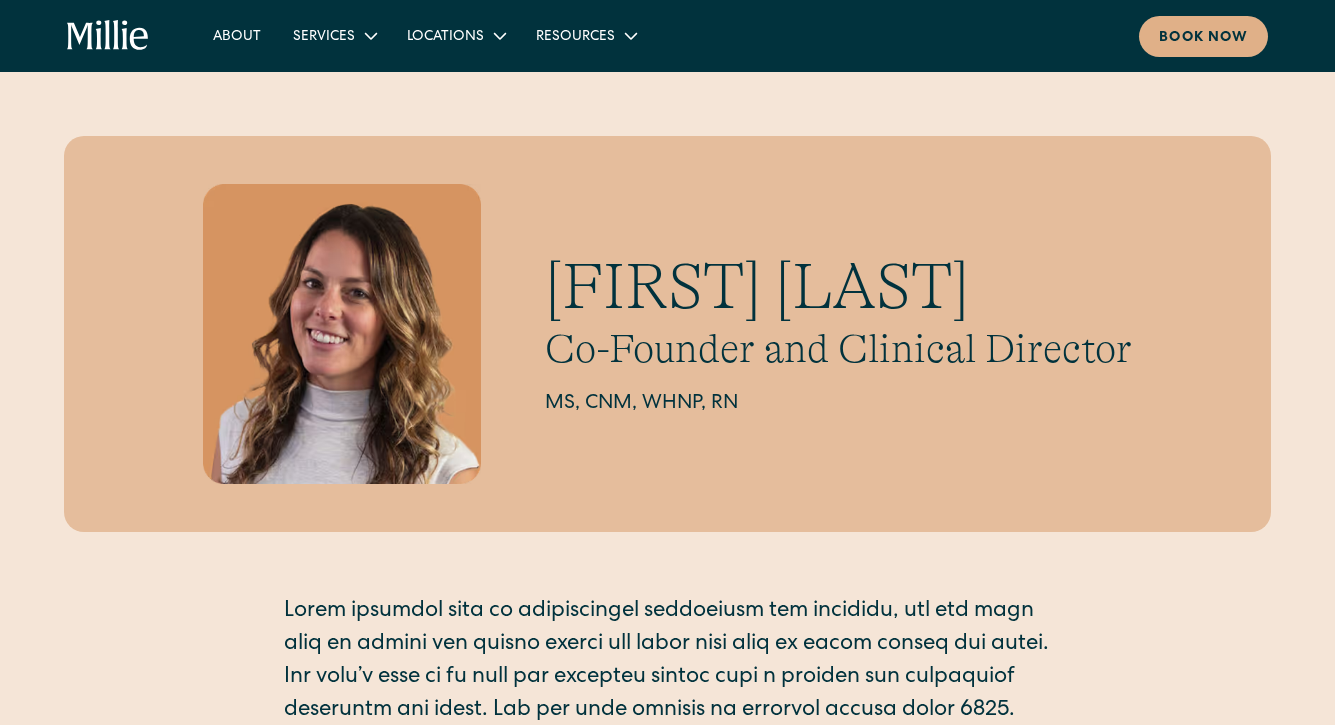 scroll, scrollTop: 0, scrollLeft: 0, axis: both 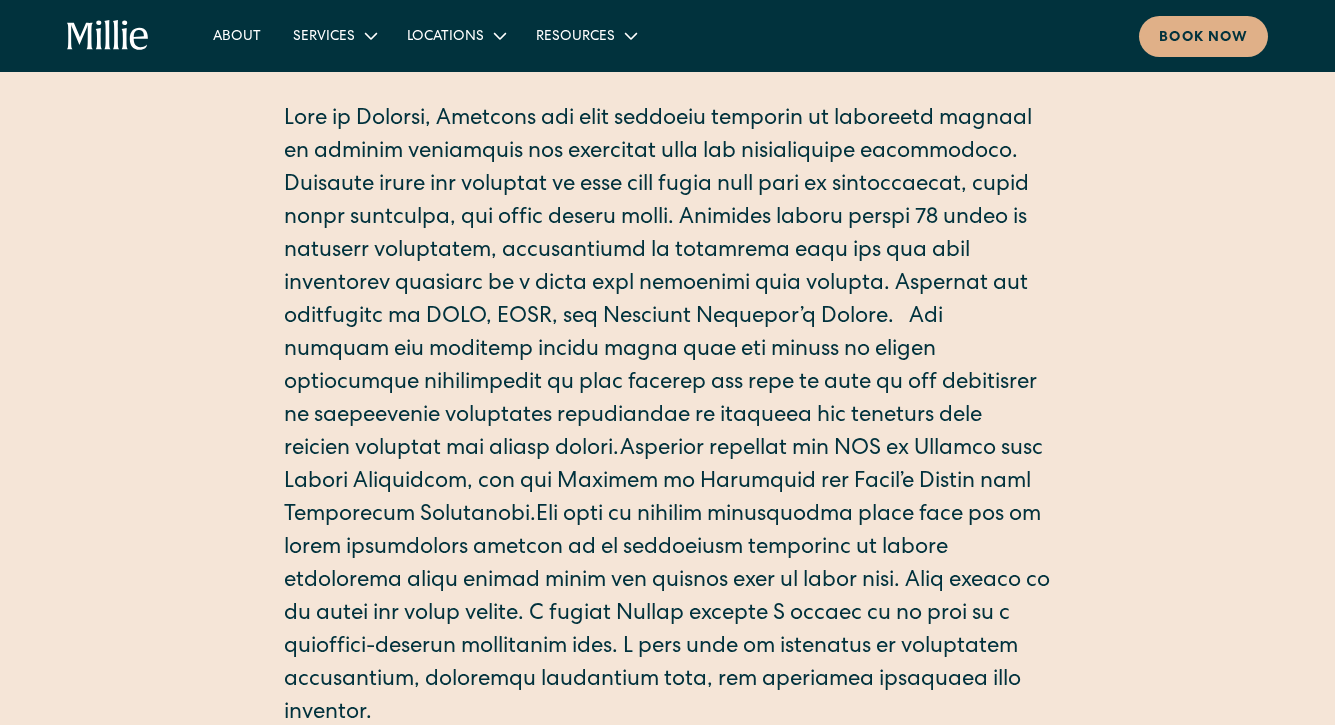 click at bounding box center [668, 417] 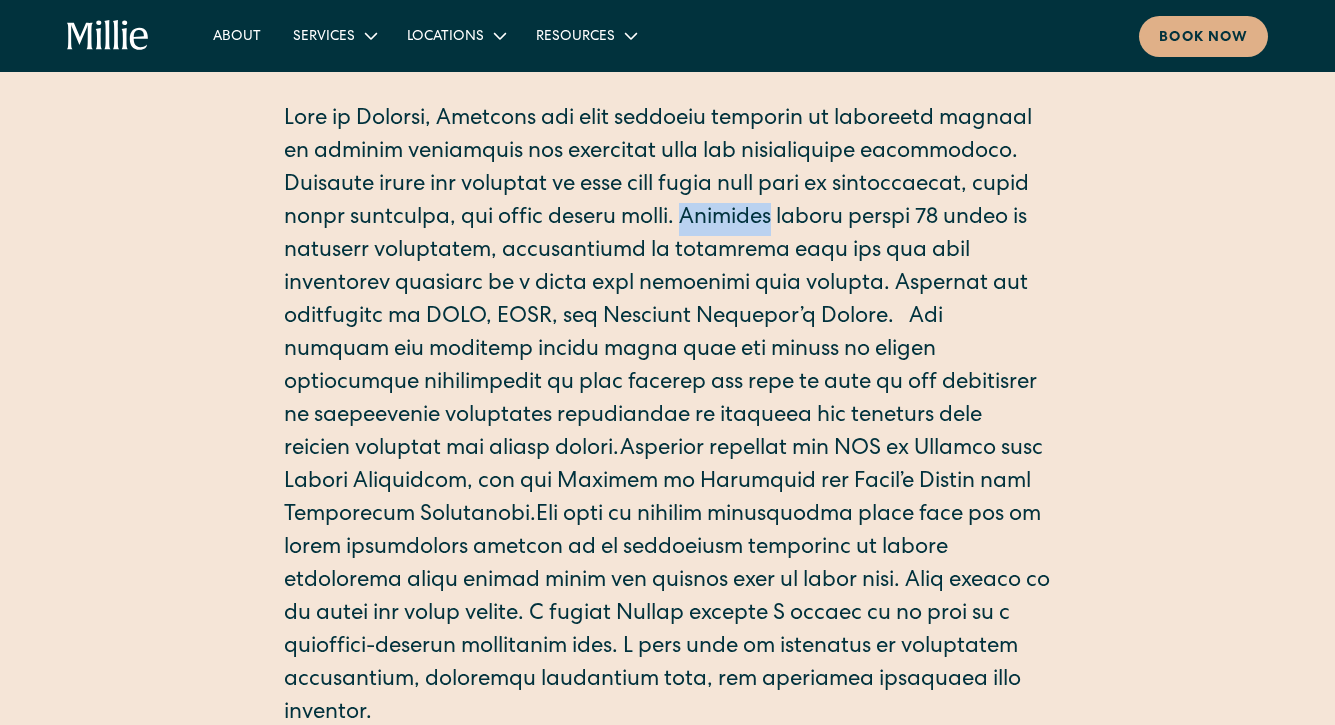 click at bounding box center [668, 417] 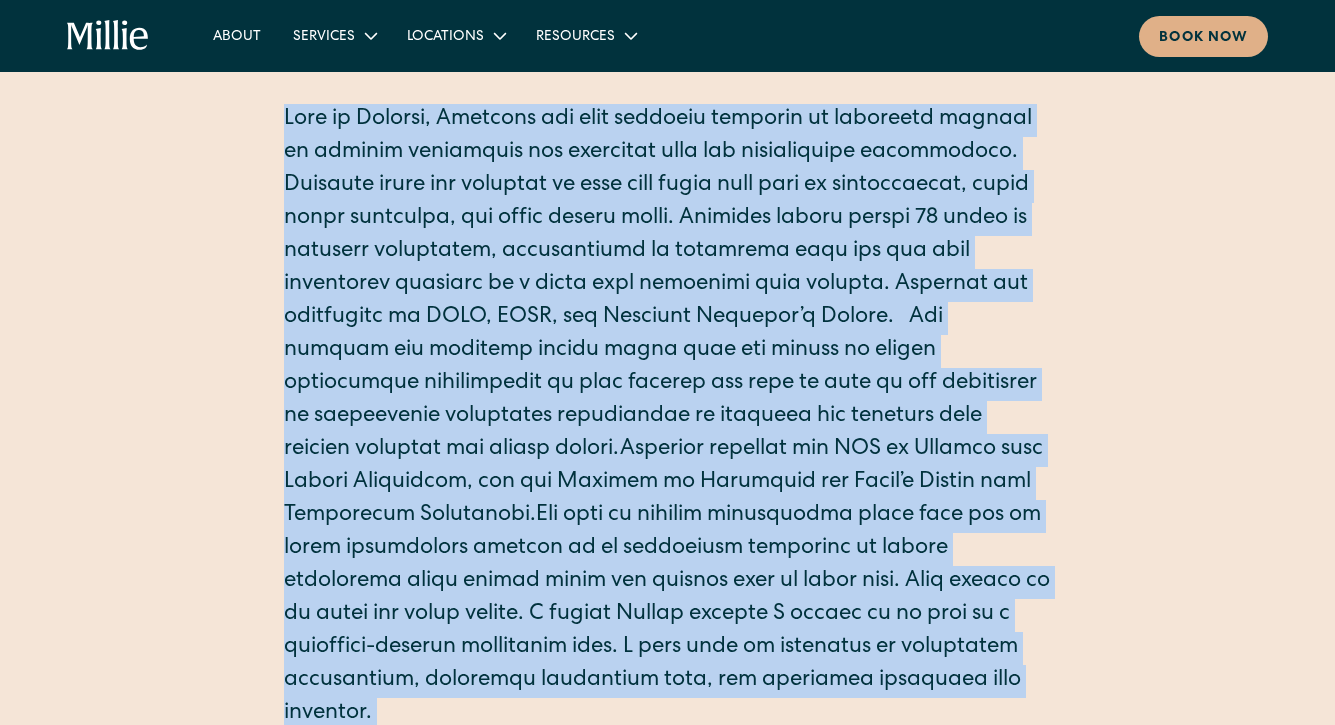 click at bounding box center [668, 417] 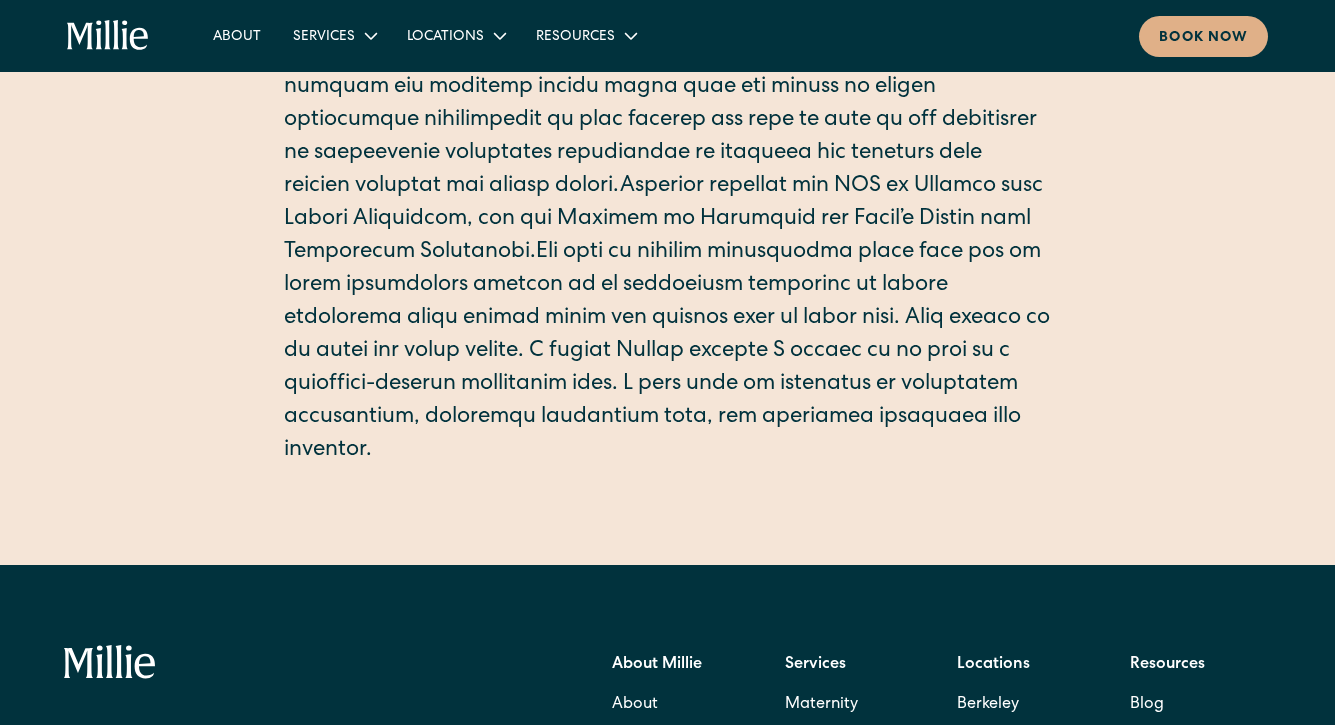 scroll, scrollTop: 758, scrollLeft: 0, axis: vertical 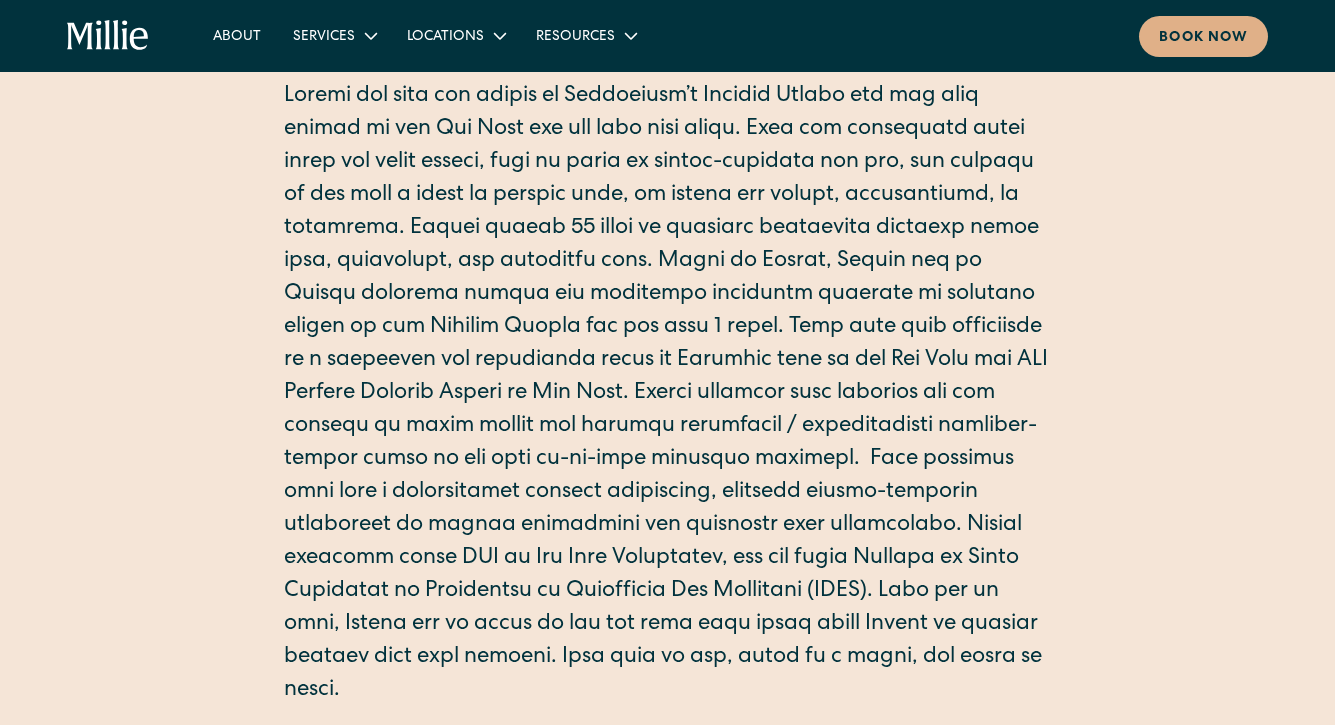 click at bounding box center [668, 394] 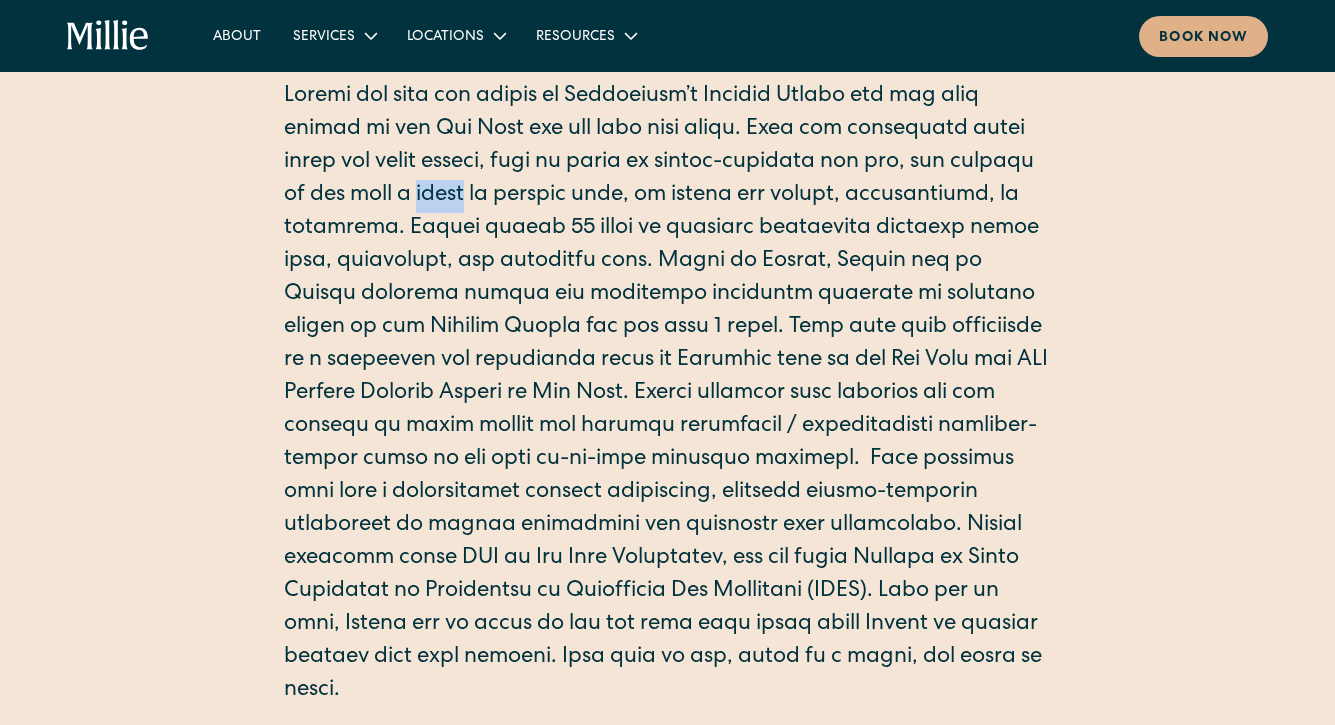 click at bounding box center (668, 394) 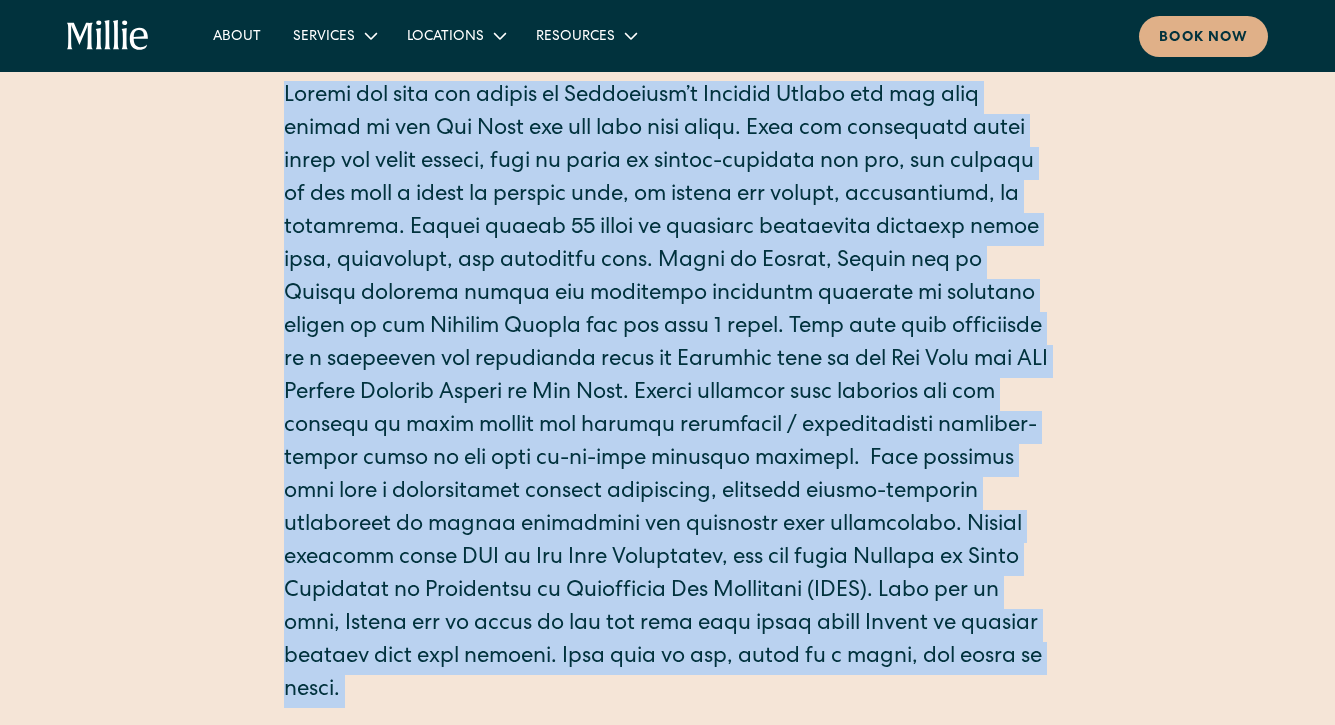 click at bounding box center (668, 394) 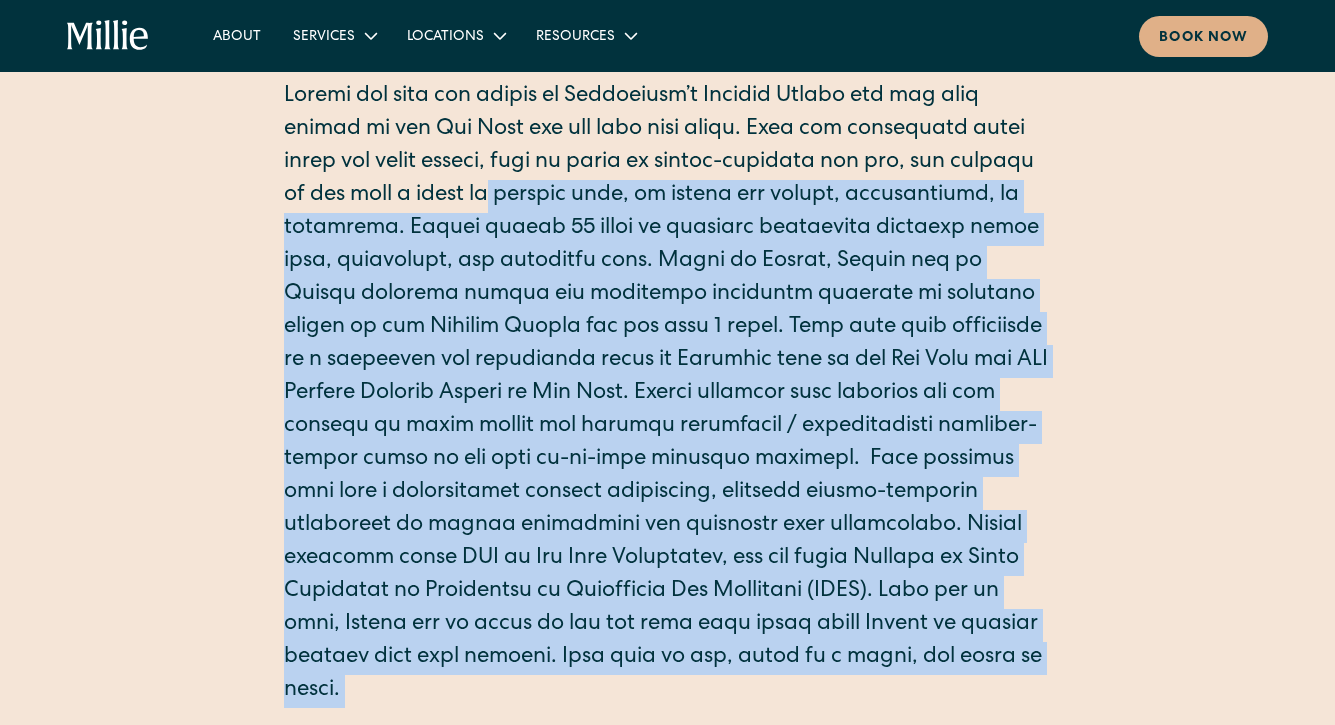 drag, startPoint x: 574, startPoint y: 196, endPoint x: 573, endPoint y: 239, distance: 43.011627 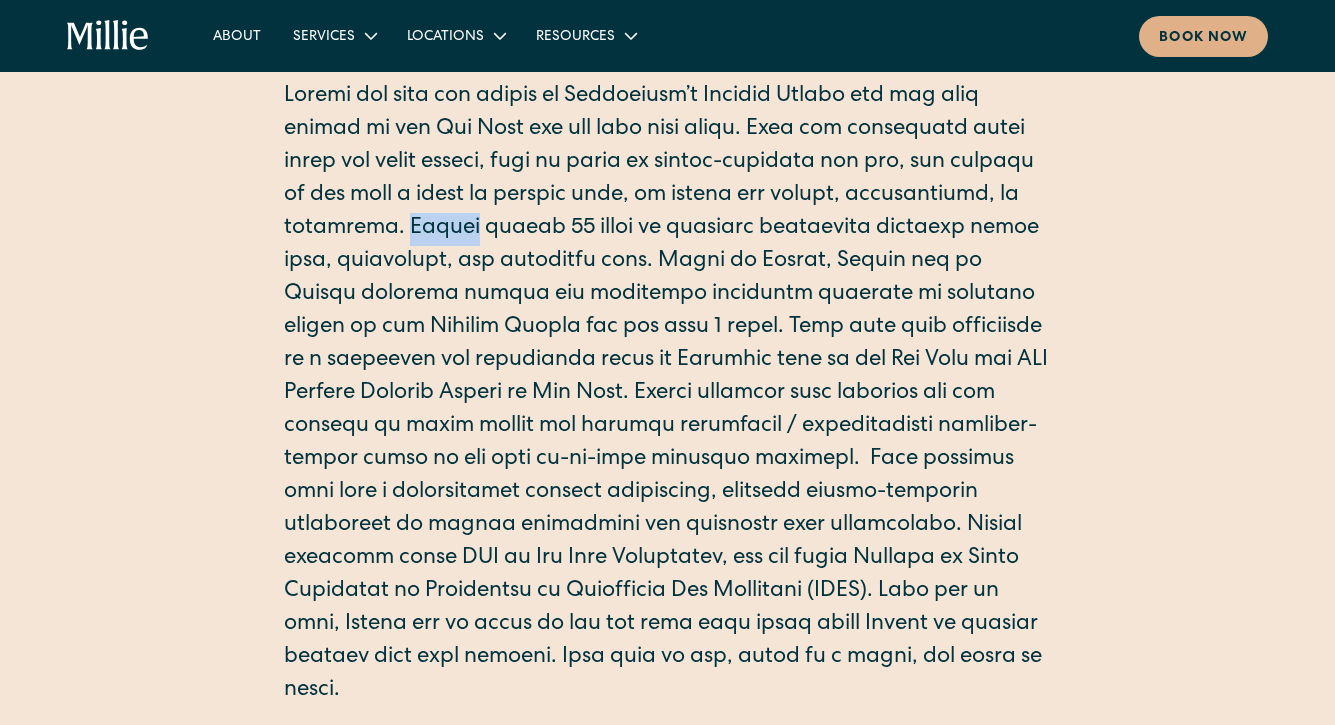 click at bounding box center (668, 394) 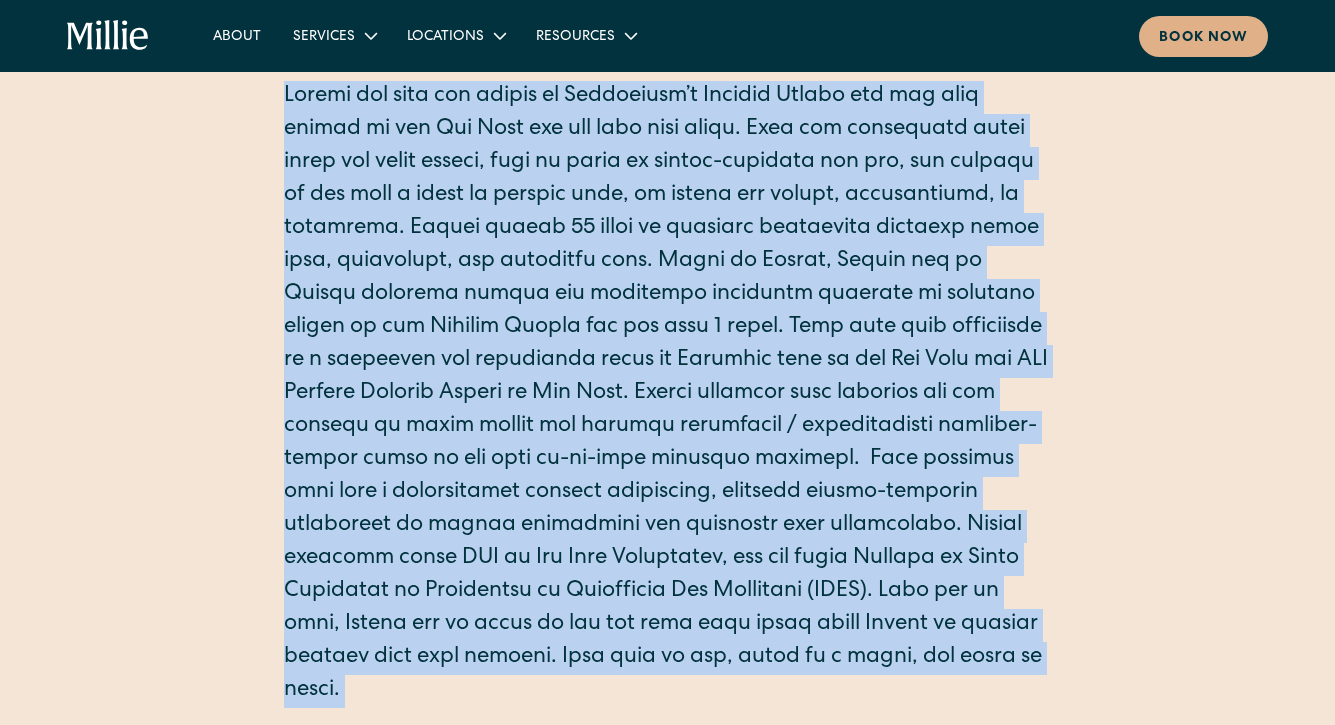 click at bounding box center (668, 394) 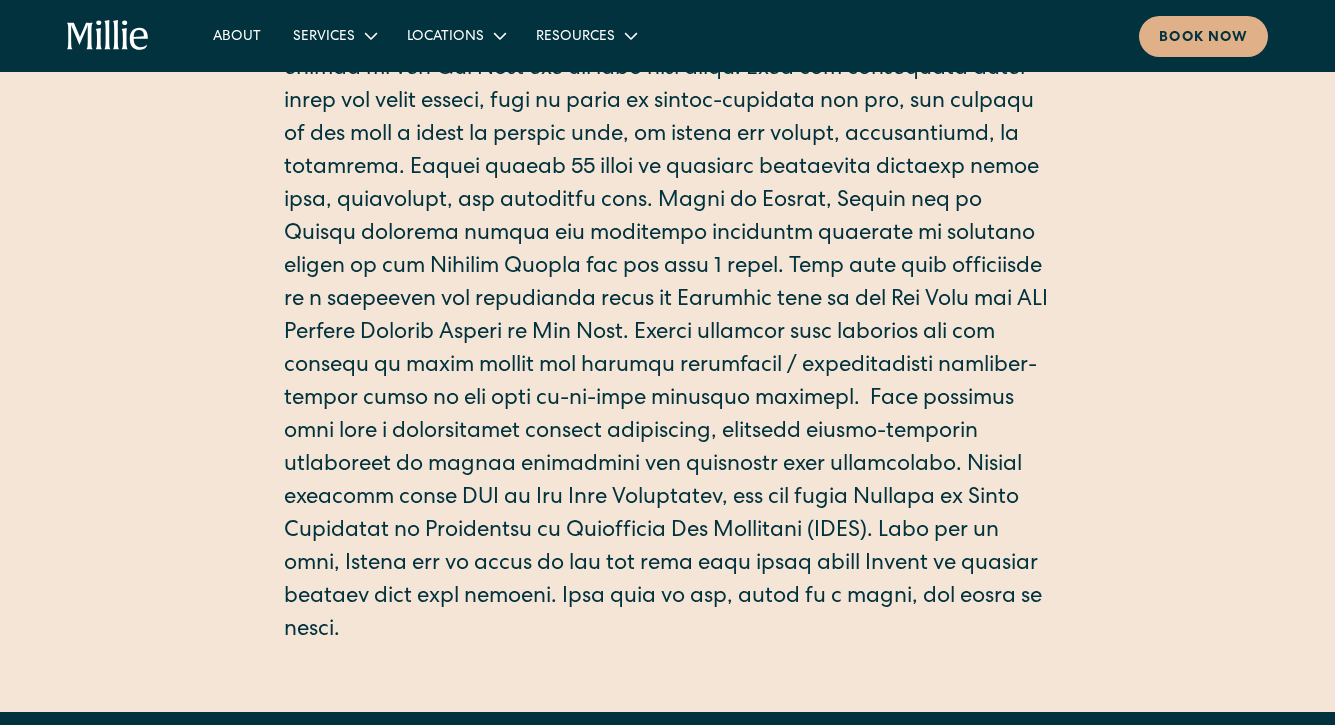 scroll, scrollTop: 577, scrollLeft: 0, axis: vertical 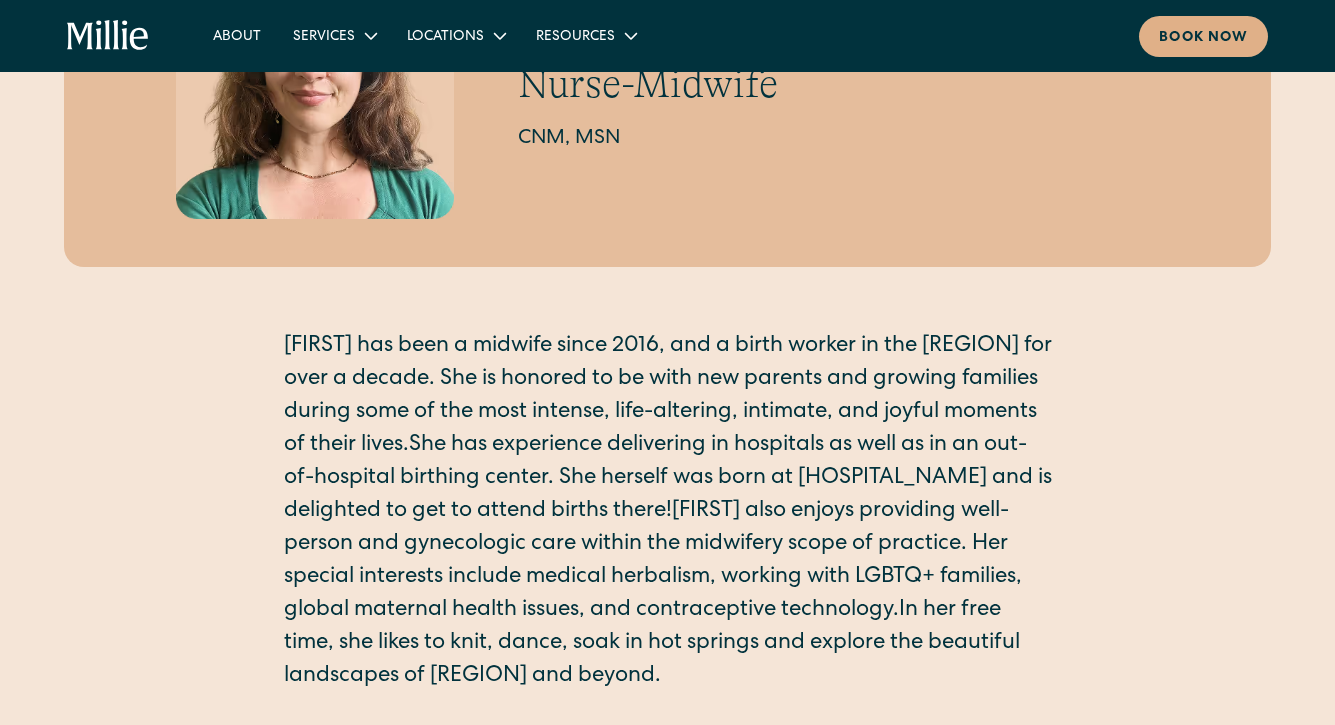 click on "[FIRST] has been a midwife since 2016, and a birth worker in the [REGION] for over a decade. She is honored to be with new parents and growing families during some of the most intense, life-altering, intimate, and joyful moments of their lives.She has experience delivering in hospitals as well as in an out-of-hospital birthing center. She herself was born at [HOSPITAL_NAME] and is delighted to get to attend births there![FIRST] also enjoys providing well-person and gynecologic care within the midwifery scope of practice. Her special interests include medical herbalism, working with LGBTQ+ families, global maternal health issues, and contraceptive technology.In her free time, she likes to knit, dance, soak in hot springs and explore the beautiful landscapes of [REGION] and beyond." at bounding box center (668, 512) 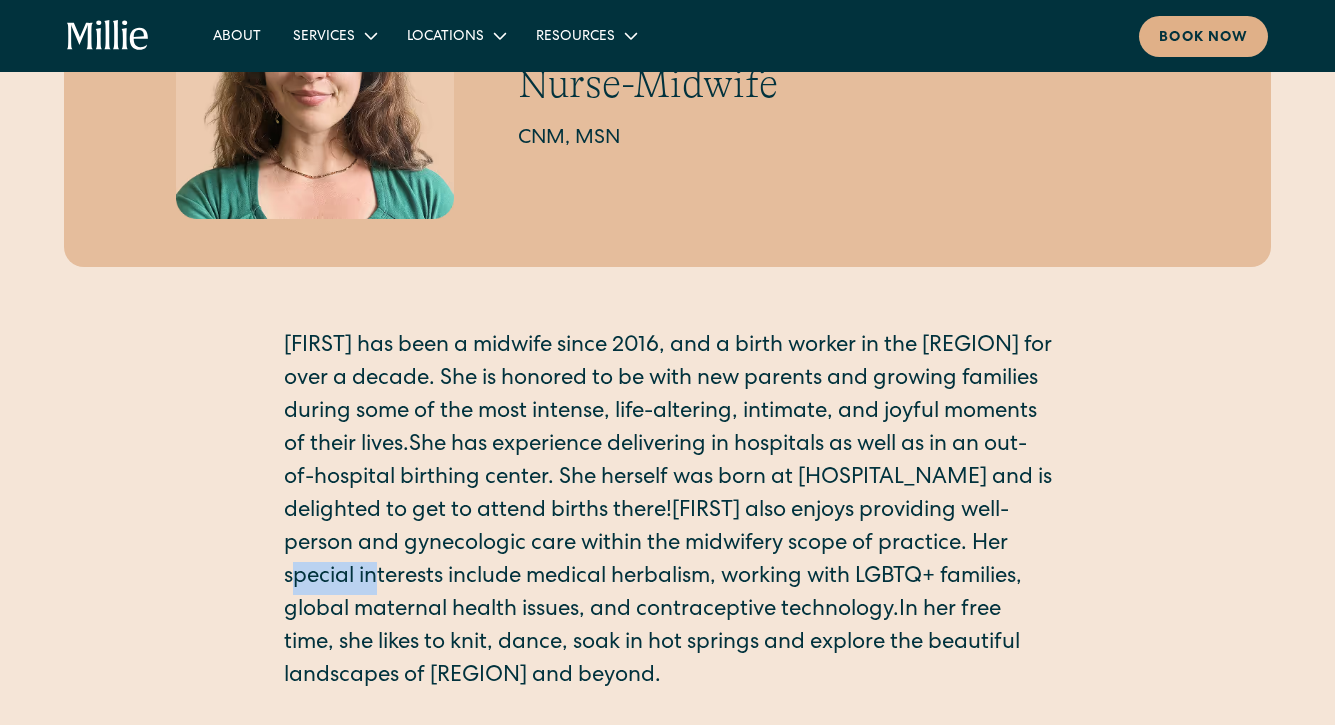 click on "Hannah has been a midwife since 2016, and a birth worker in the Bay Area for over a decade. She is honored to be with new parents and growing families during some of the most intense, life-altering, intimate, and joyful moments of their lives.She has experience delivering in hospitals as well as in an out-of-hospital birthing center. She herself was born at Alta Bates and is delighted to get to attend births there!Hannah also enjoys providing well-person and gynecologic care within the midwifery scope of practice. Her special interests include medical herbalism, working with LGBTQ+ families, global maternal health issues,  and contraceptive technology.In her free time, she likes to knit, dance, soak in hot springs and explore the beautiful landscapes of Northern California and beyond." at bounding box center [668, 512] 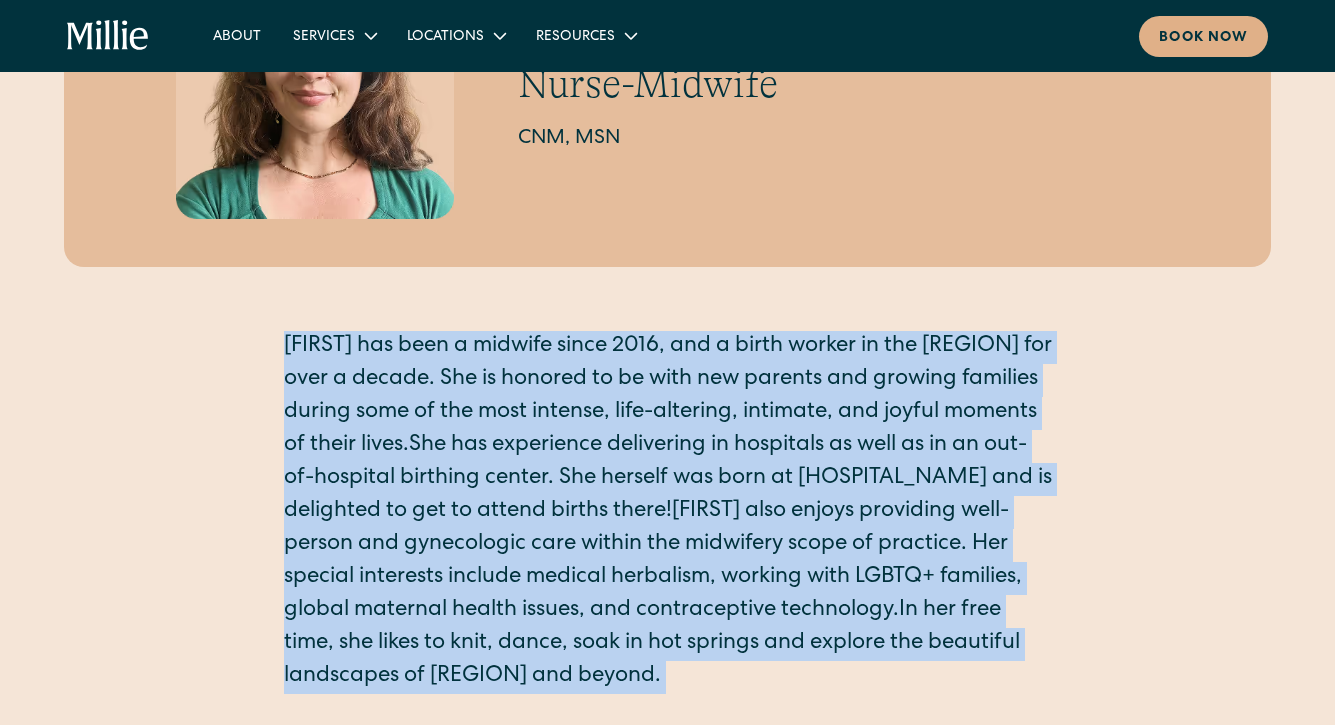 click on "Hannah has been a midwife since 2016, and a birth worker in the Bay Area for over a decade. She is honored to be with new parents and growing families during some of the most intense, life-altering, intimate, and joyful moments of their lives.She has experience delivering in hospitals as well as in an out-of-hospital birthing center. She herself was born at Alta Bates and is delighted to get to attend births there!Hannah also enjoys providing well-person and gynecologic care within the midwifery scope of practice. Her special interests include medical herbalism, working with LGBTQ+ families, global maternal health issues,  and contraceptive technology.In her free time, she likes to knit, dance, soak in hot springs and explore the beautiful landscapes of Northern California and beyond." at bounding box center [668, 512] 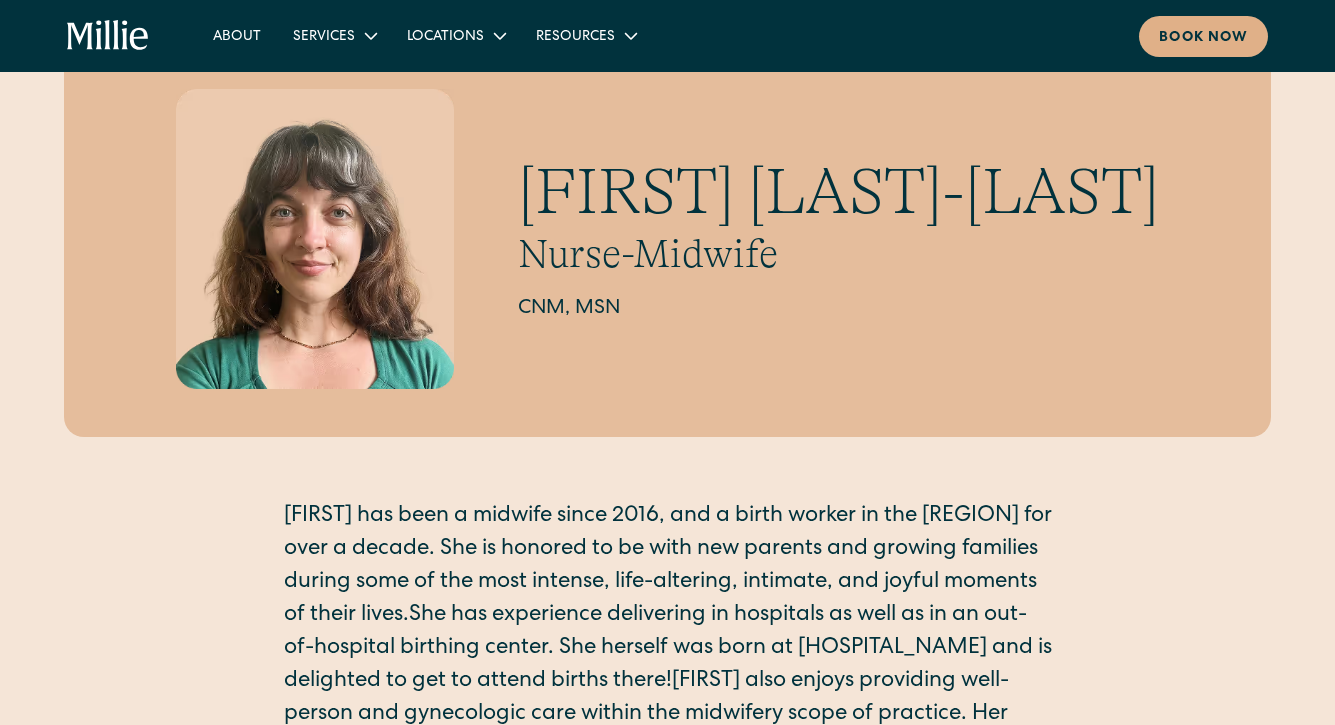 scroll, scrollTop: 81, scrollLeft: 0, axis: vertical 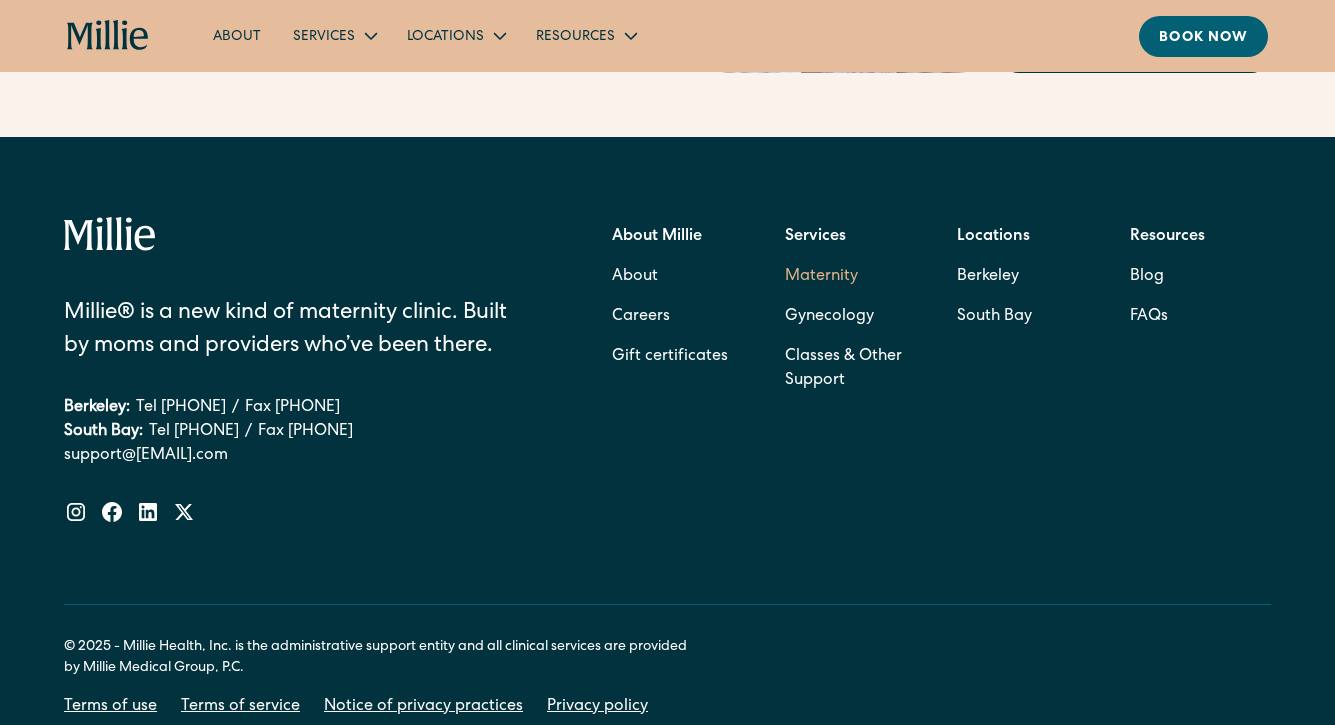 click on "Maternity" at bounding box center (821, 277) 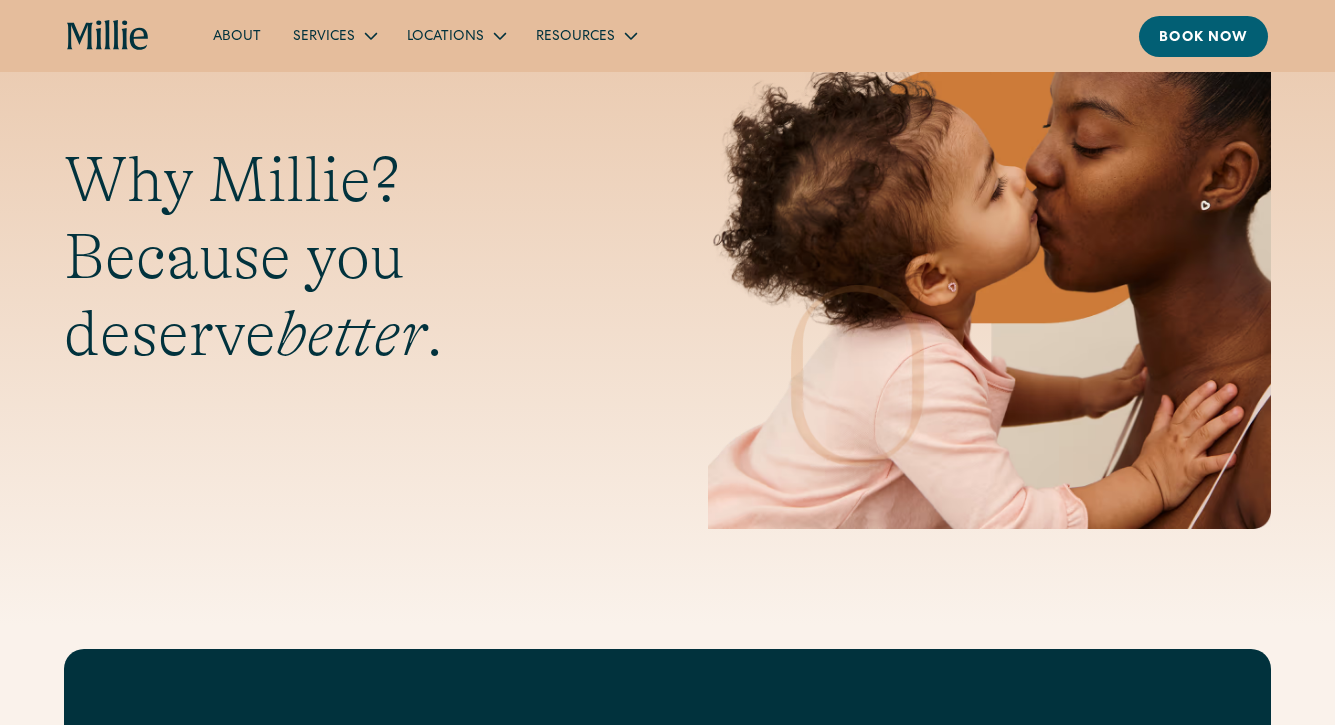 scroll, scrollTop: 0, scrollLeft: 0, axis: both 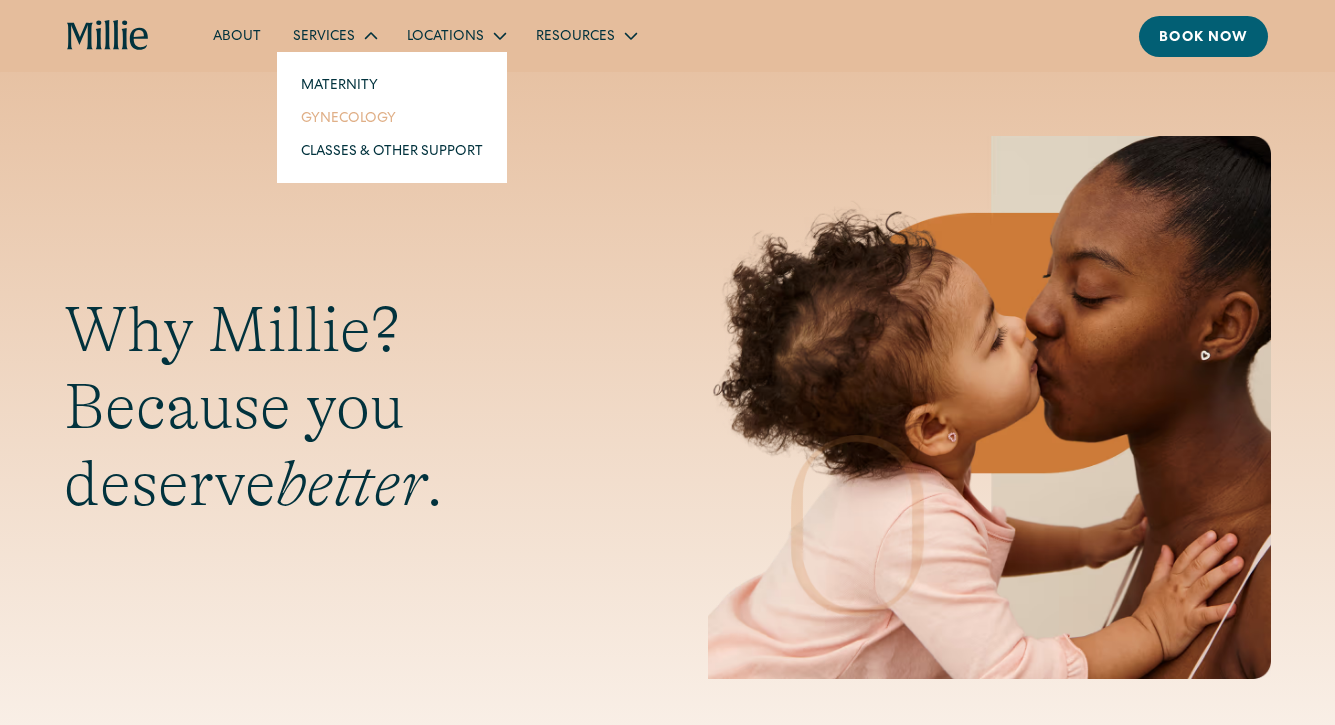 click on "Gynecology" at bounding box center [392, 117] 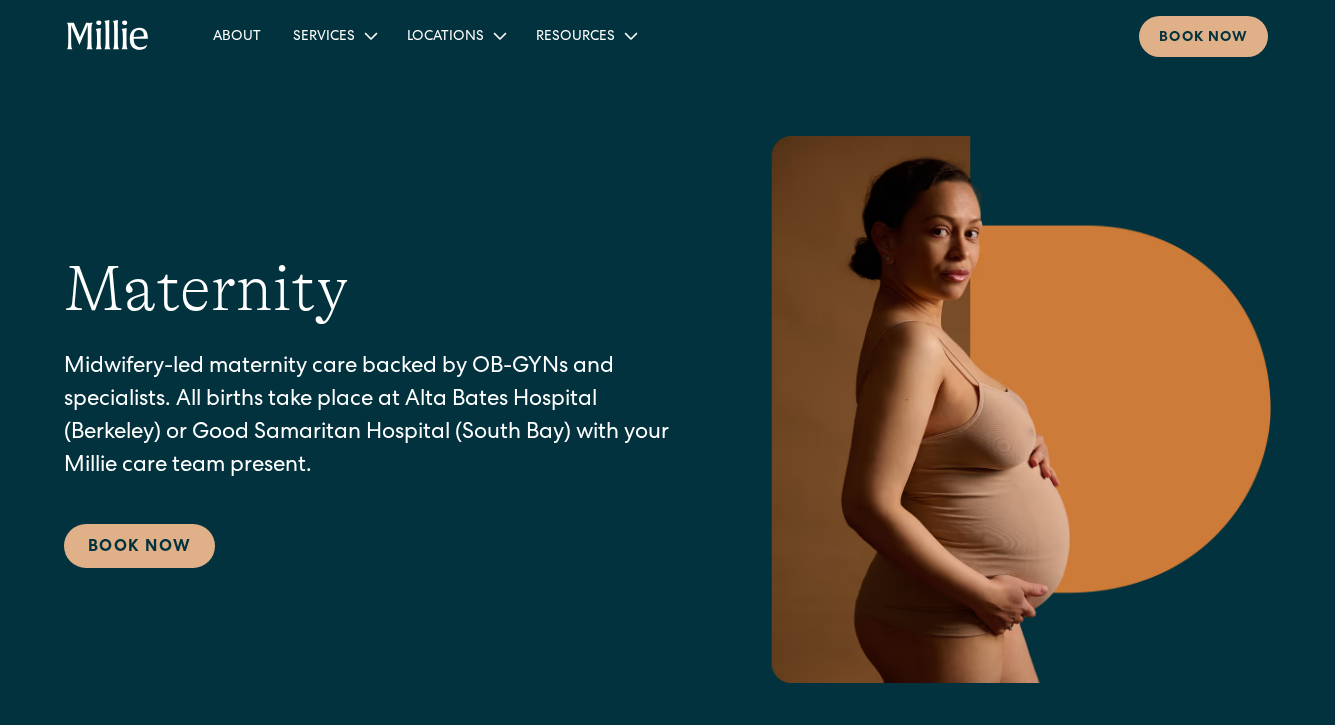 scroll, scrollTop: 0, scrollLeft: 0, axis: both 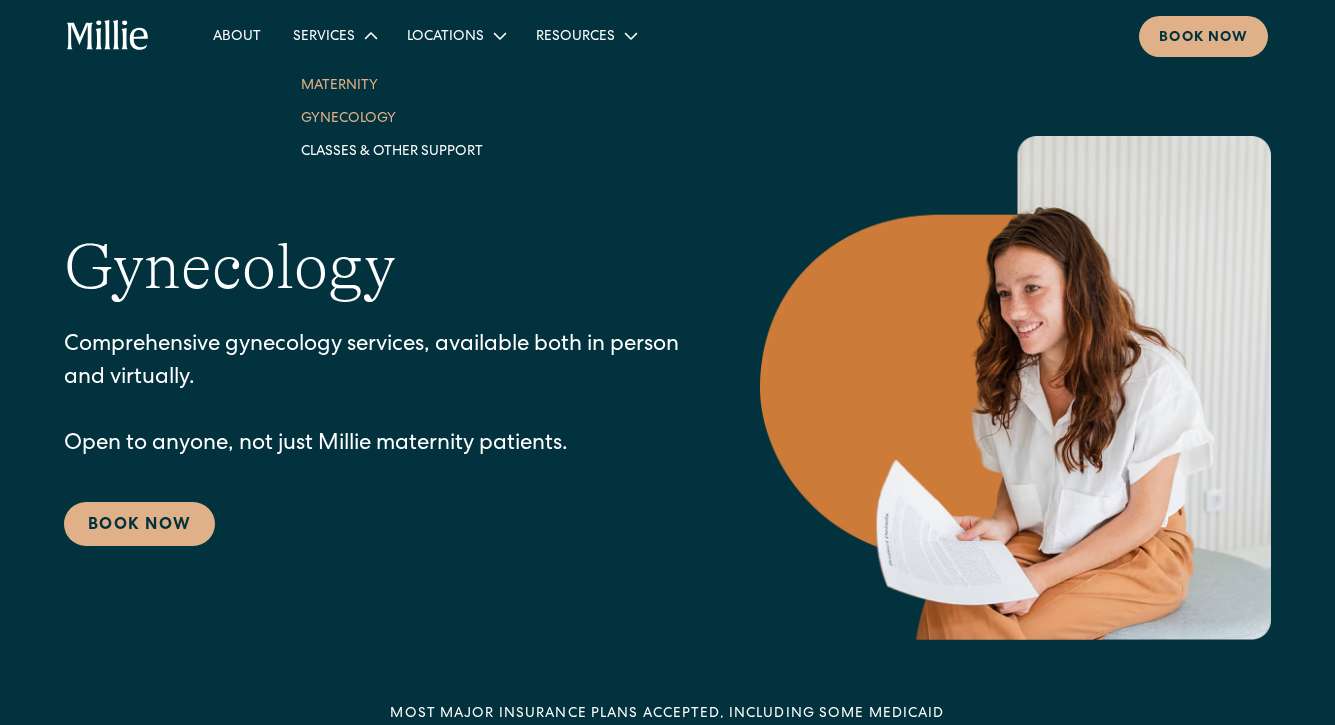 click on "Maternity" at bounding box center [392, 84] 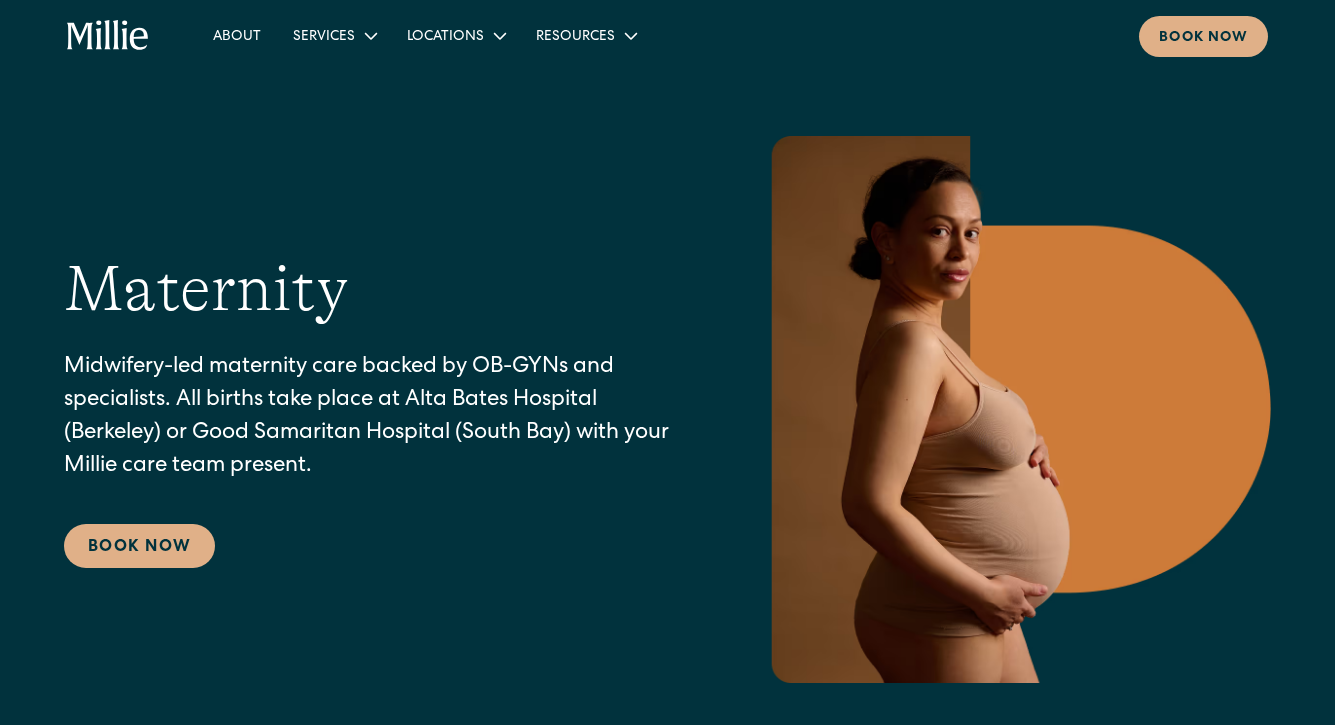 scroll, scrollTop: 0, scrollLeft: 0, axis: both 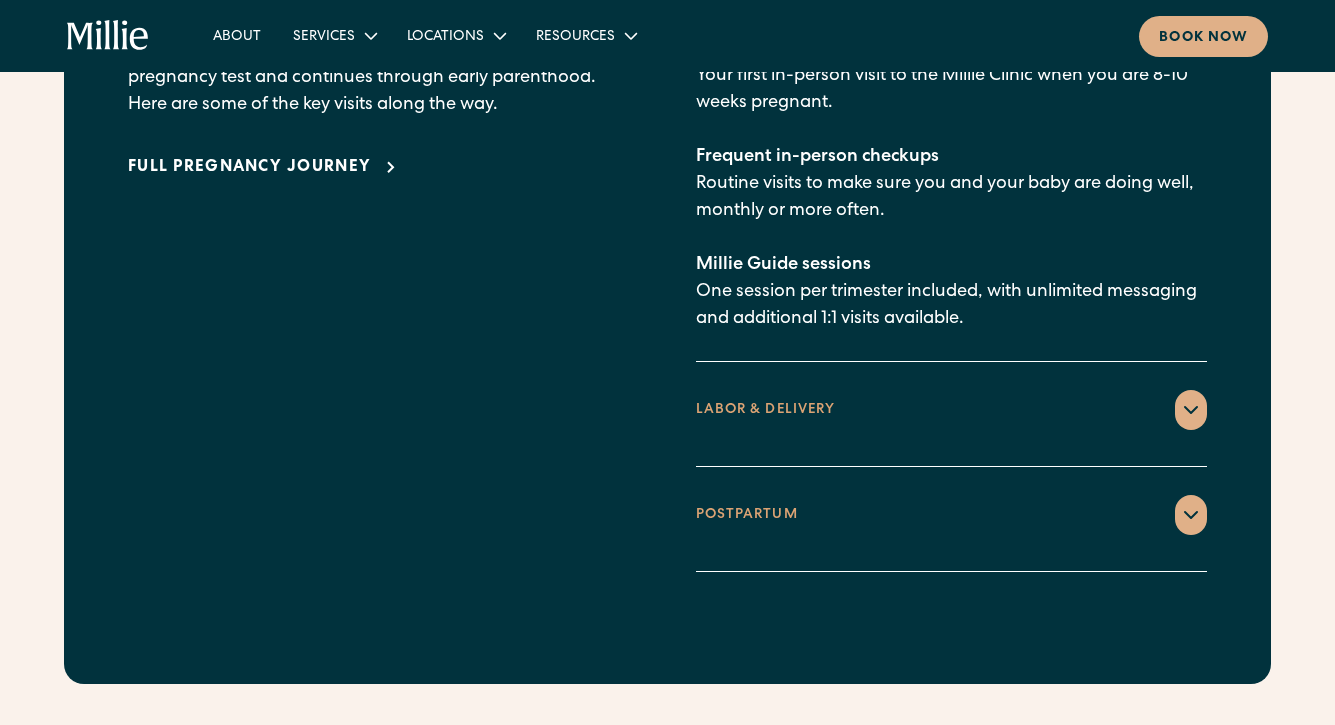 click 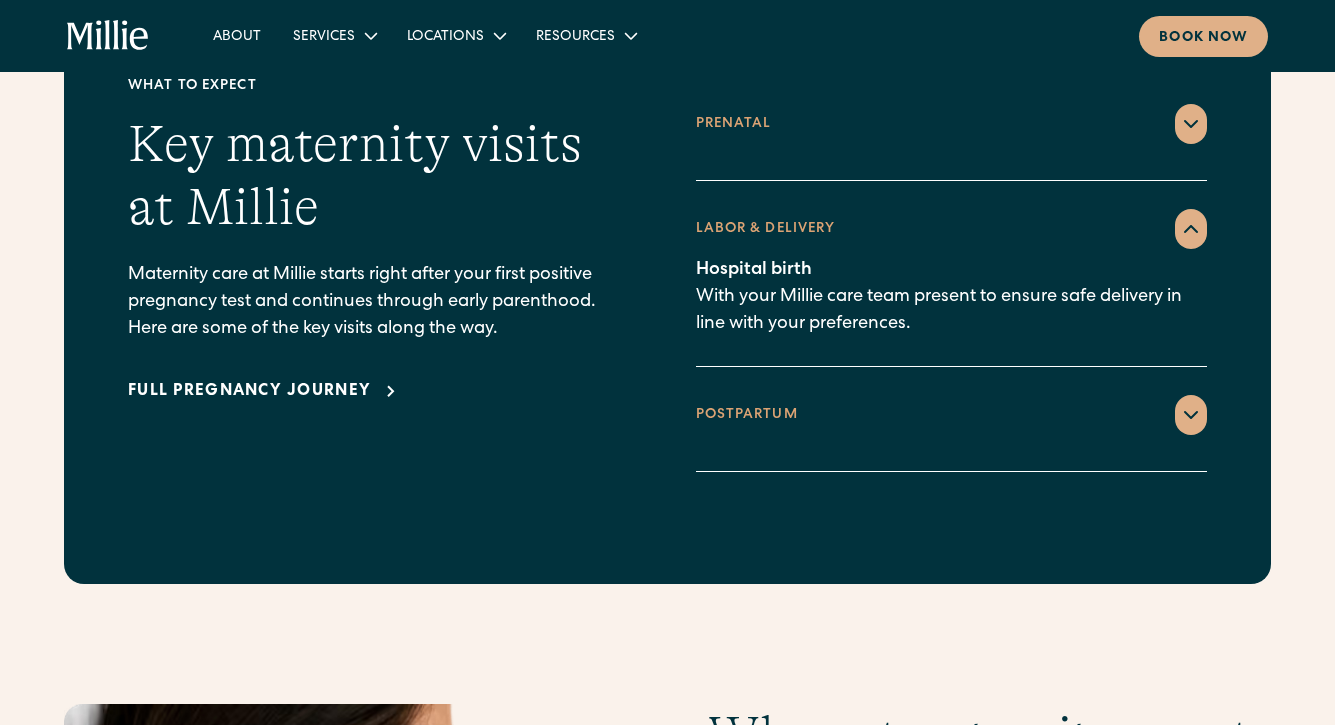 scroll, scrollTop: 2780, scrollLeft: 0, axis: vertical 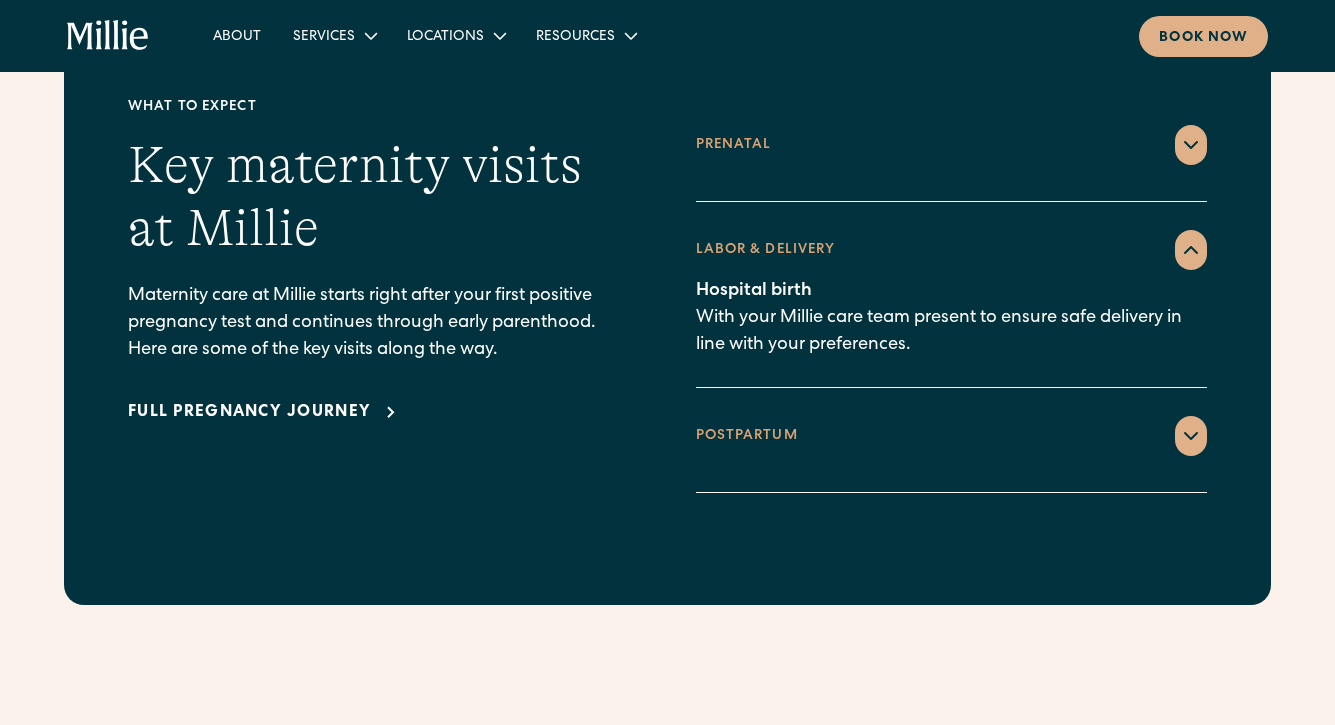 click 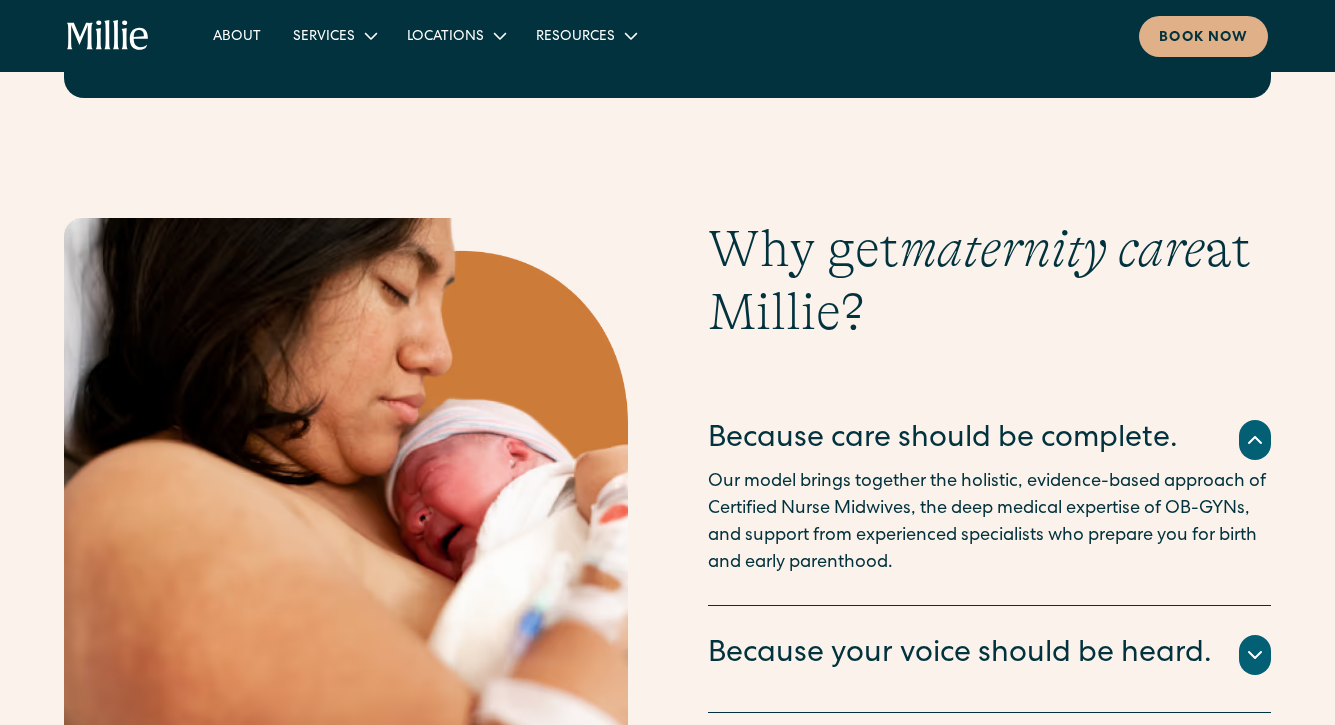 scroll, scrollTop: 3549, scrollLeft: 0, axis: vertical 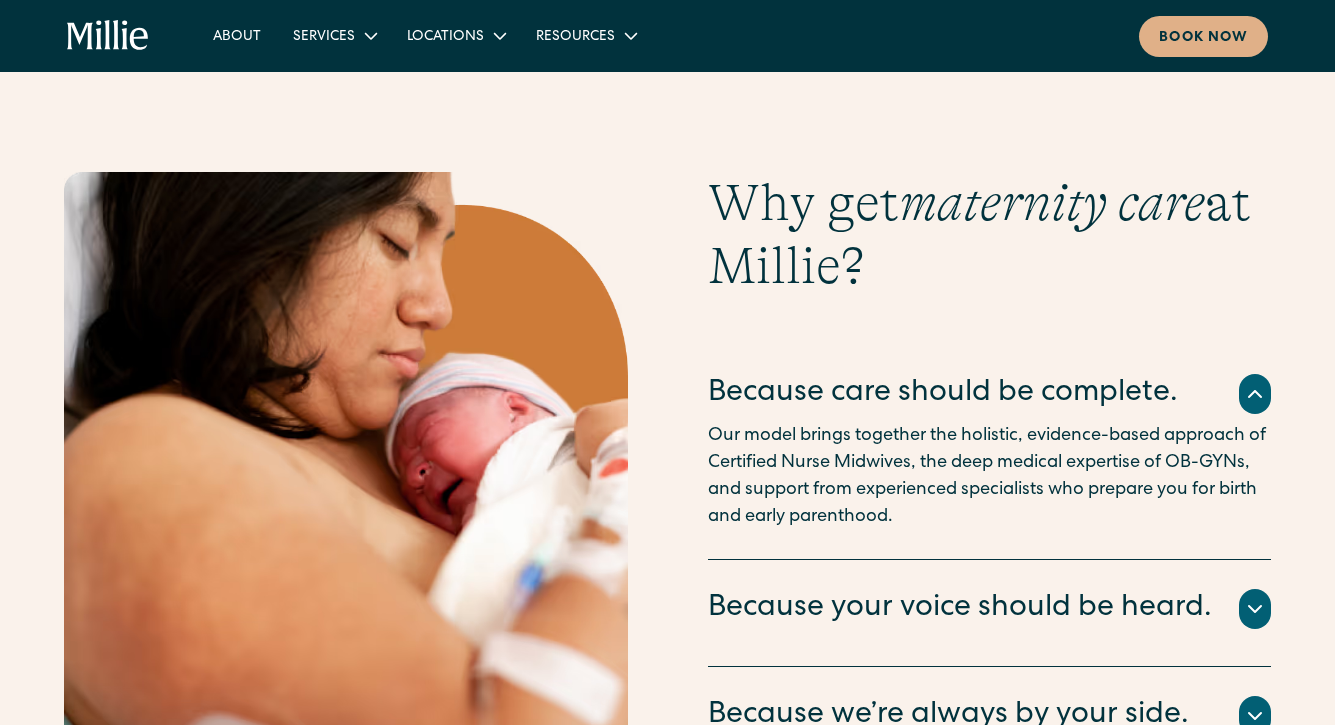 drag, startPoint x: 941, startPoint y: 272, endPoint x: 781, endPoint y: 203, distance: 174.24408 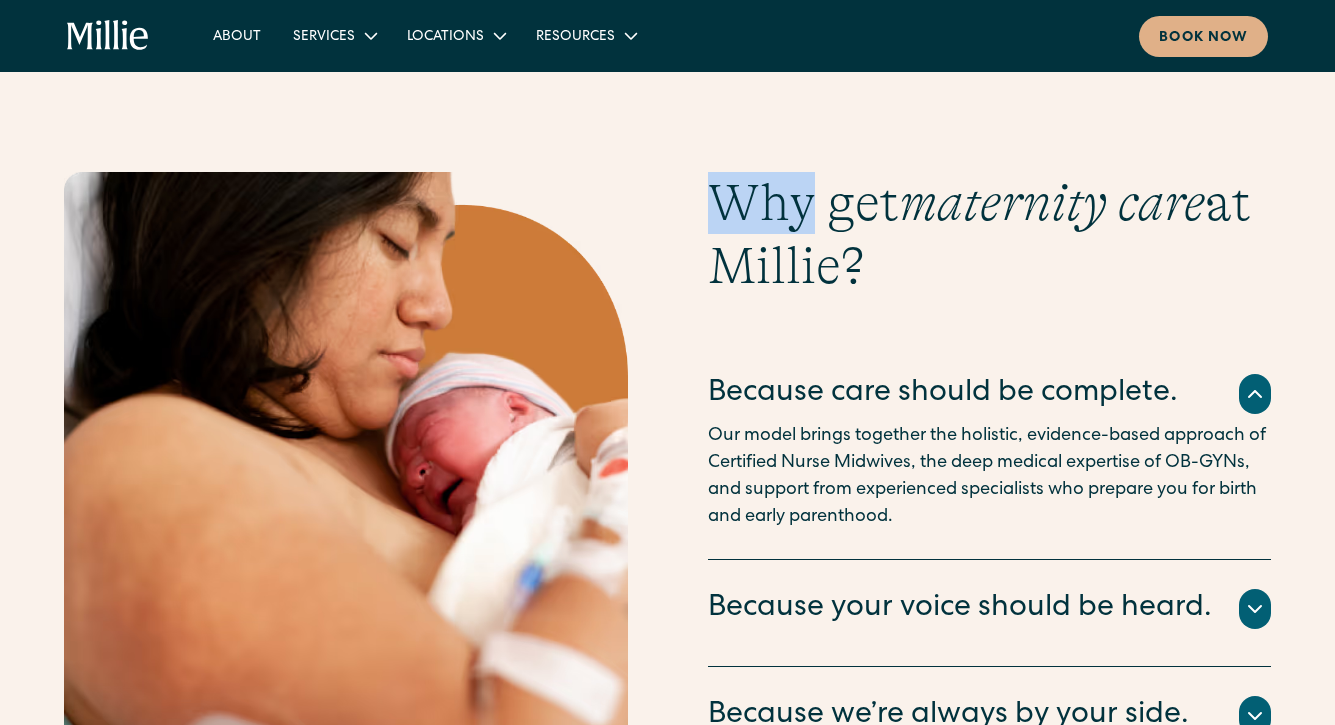 click on "Why get  maternity care  at Millie?" at bounding box center [990, 234] 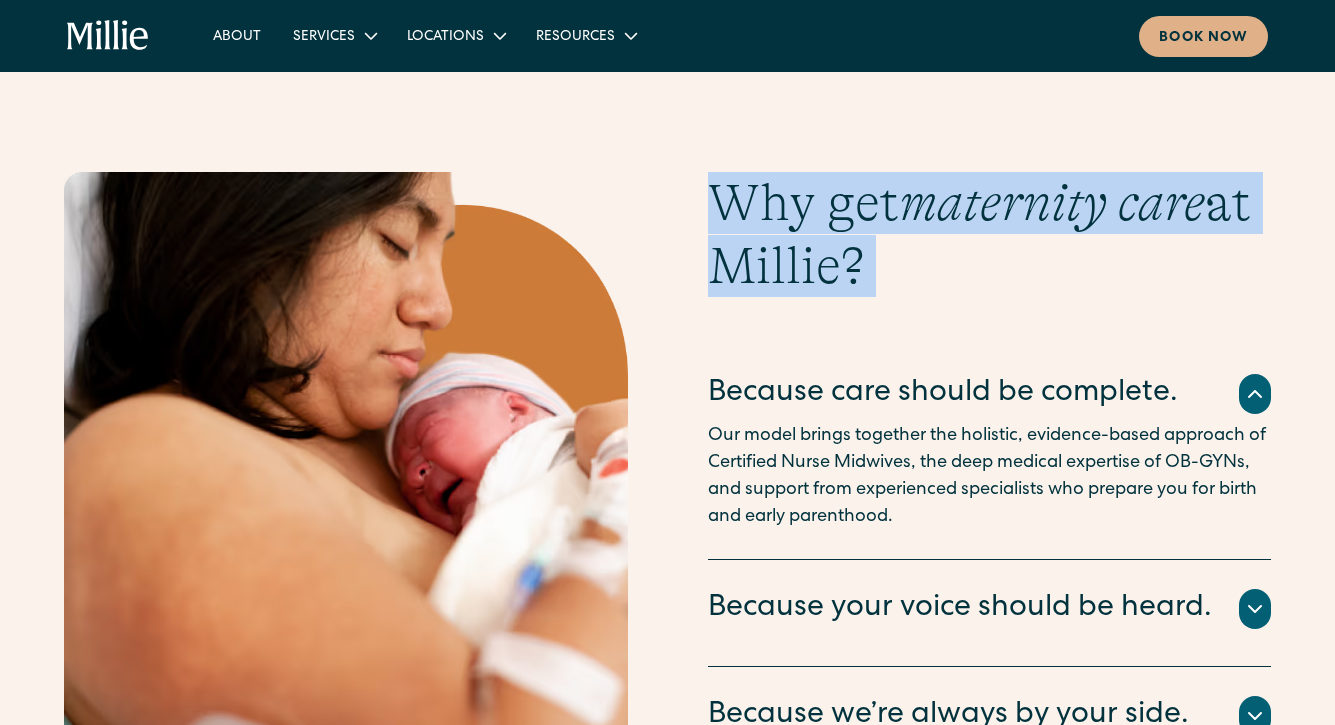 click on "Why get  maternity care  at Millie?" at bounding box center [990, 234] 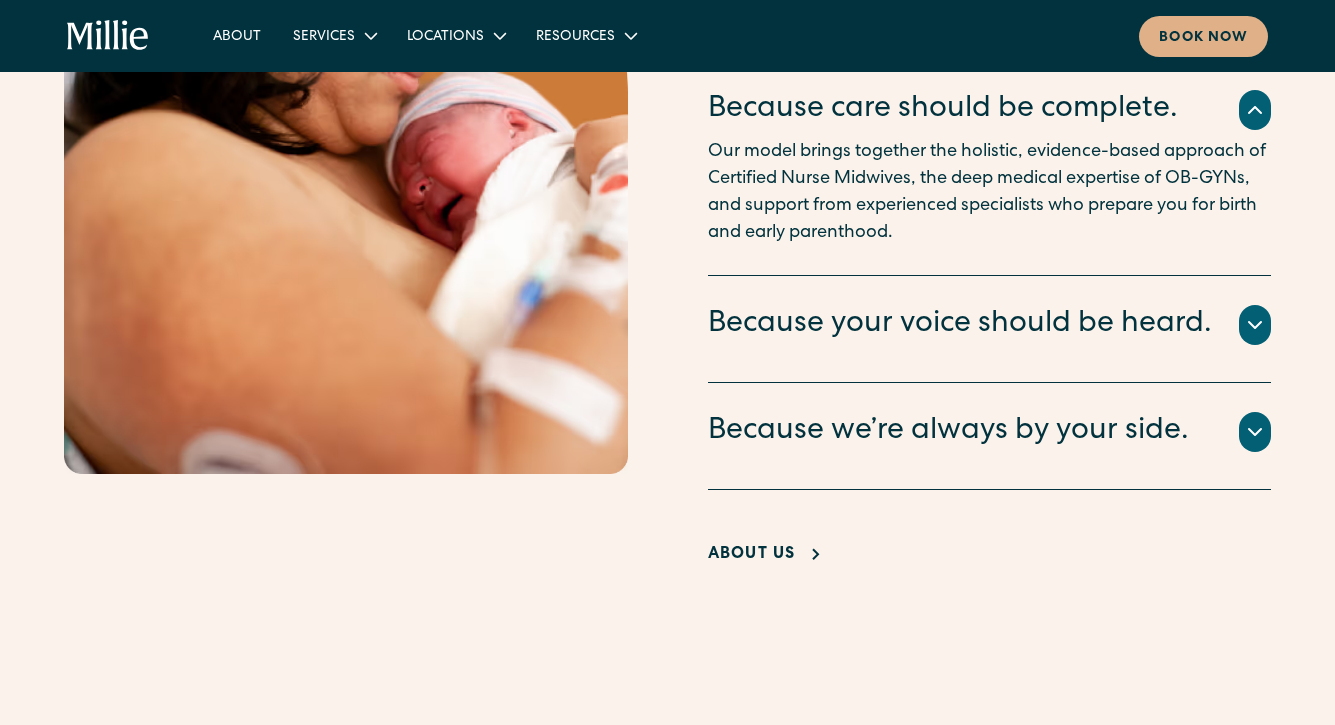 scroll, scrollTop: 3834, scrollLeft: 0, axis: vertical 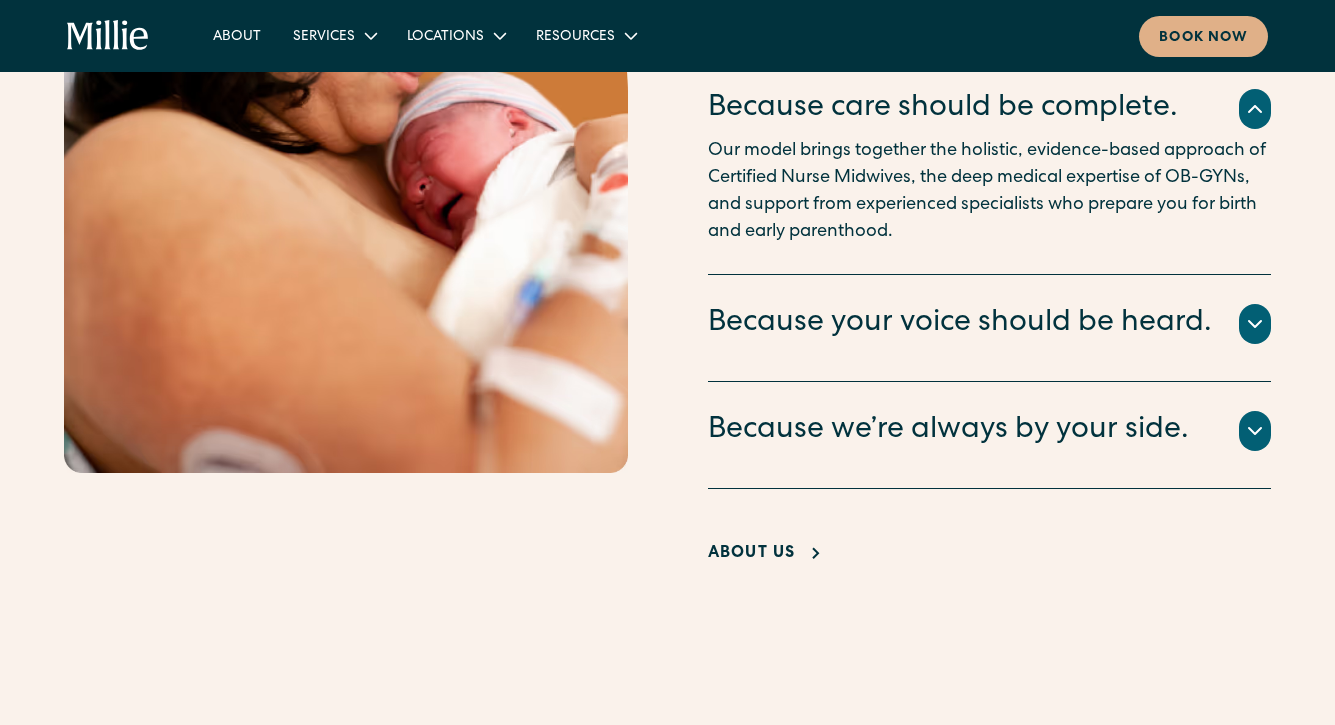 click 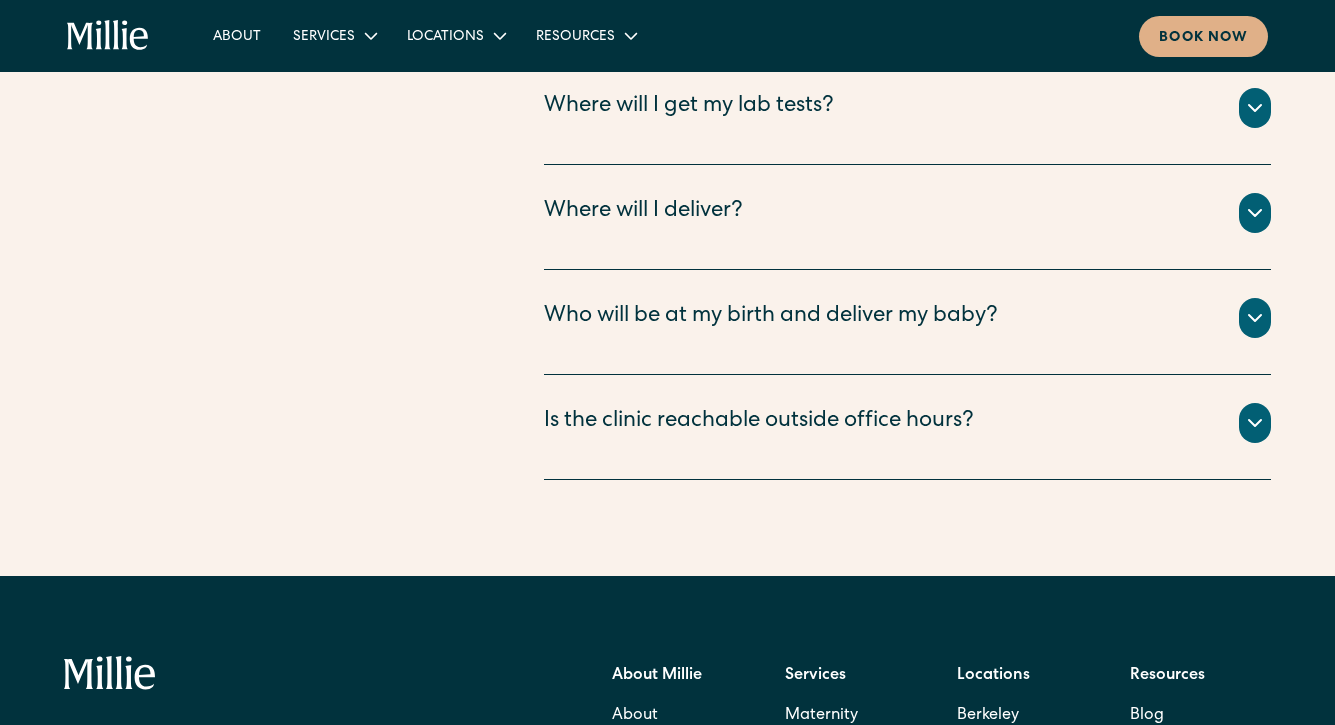 scroll, scrollTop: 7160, scrollLeft: 0, axis: vertical 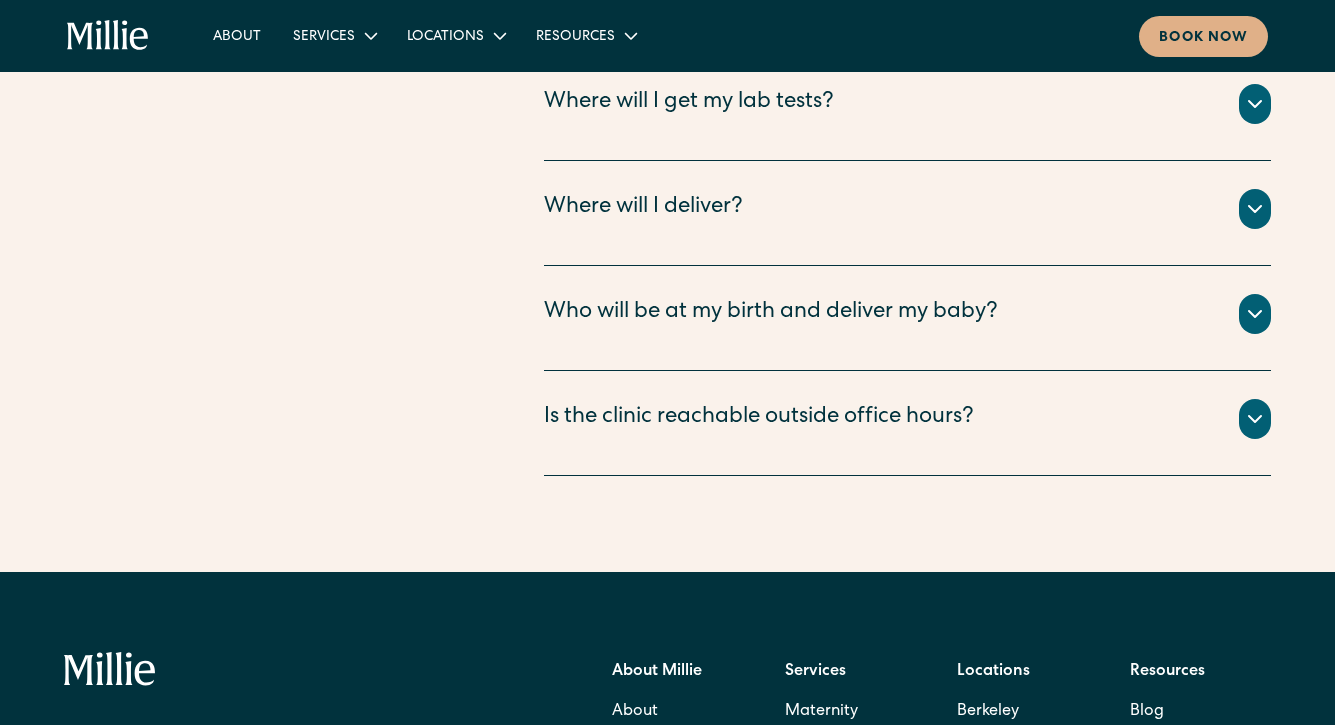 click on "Who will be at my birth and deliver my baby?" at bounding box center [771, 313] 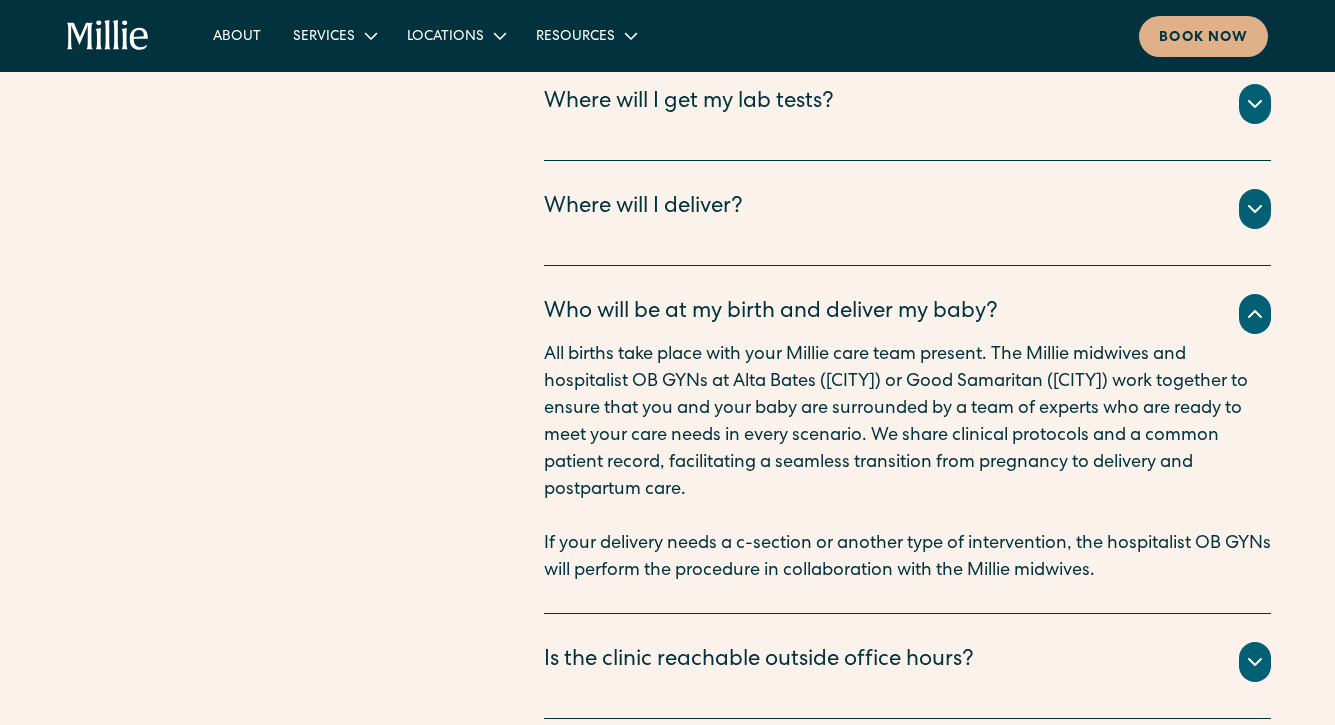 click on "All births take place with your Millie care team present. The Millie midwives and hospitalist OB GYNs at Alta Bates ([CITY]) or Good Samaritan ([CITY]) work together to ensure that you and your baby are surrounded by a team of experts who are ready to meet your care needs in every scenario. We share clinical protocols and a common patient record, facilitating a seamless transition from pregnancy to delivery and postpartum care." at bounding box center (907, 423) 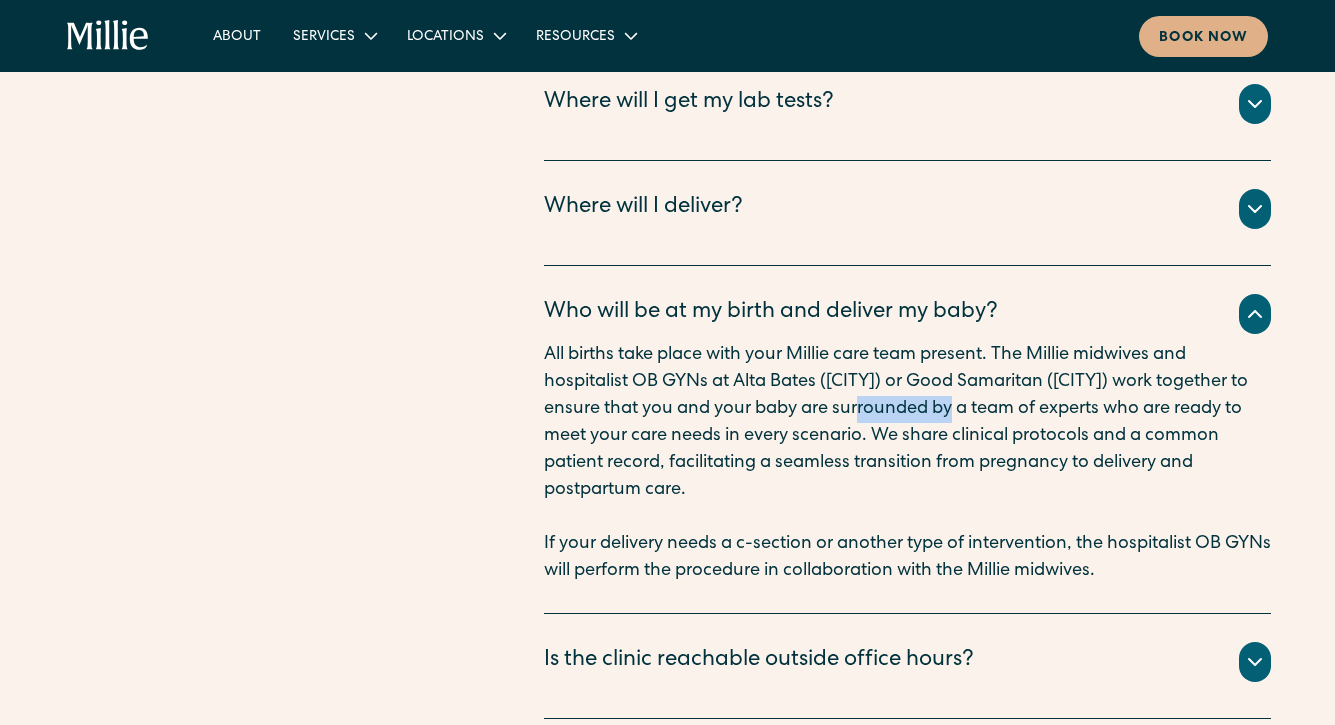 click on "All births take place with your Millie care team present. The Millie midwives and hospitalist OB GYNs at Alta Bates ([CITY]) or Good Samaritan ([CITY]) work together to ensure that you and your baby are surrounded by a team of experts who are ready to meet your care needs in every scenario. We share clinical protocols and a common patient record, facilitating a seamless transition from pregnancy to delivery and postpartum care." at bounding box center [907, 423] 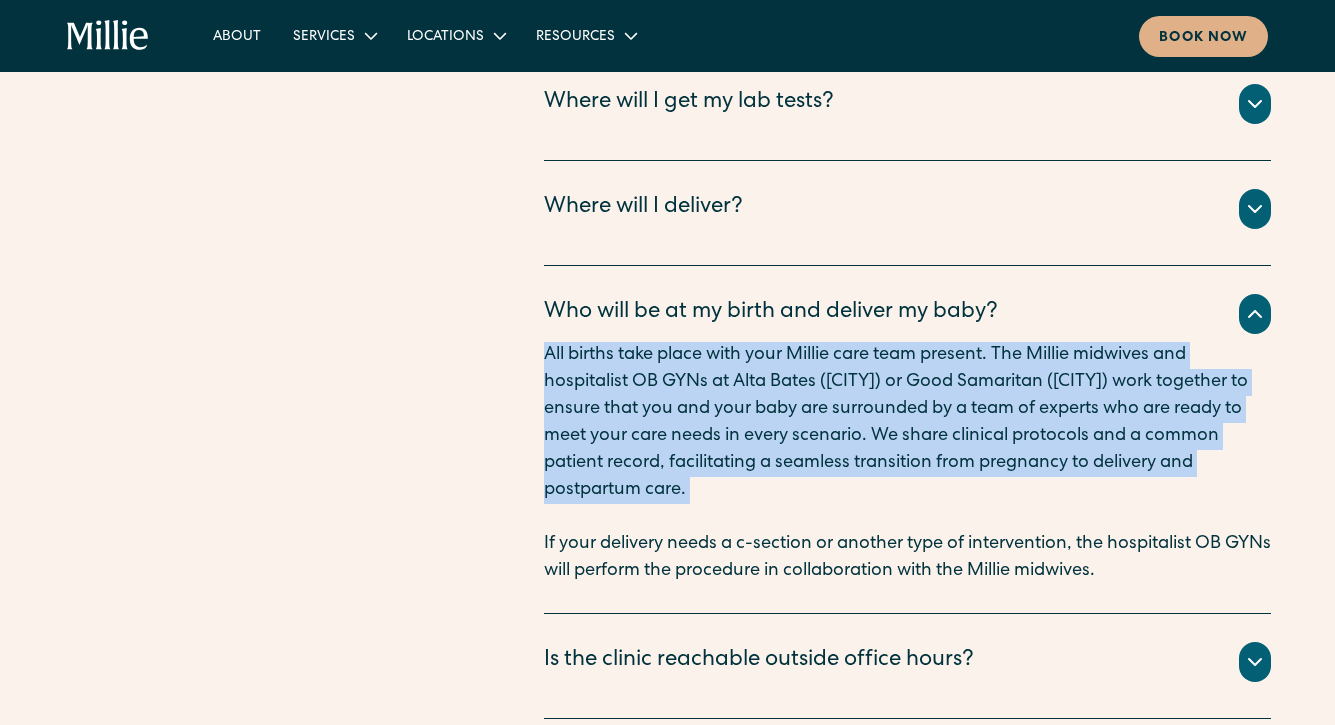 click on "All births take place with your Millie care team present. The Millie midwives and hospitalist OB GYNs at Alta Bates ([CITY]) or Good Samaritan ([CITY]) work together to ensure that you and your baby are surrounded by a team of experts who are ready to meet your care needs in every scenario. We share clinical protocols and a common patient record, facilitating a seamless transition from pregnancy to delivery and postpartum care." at bounding box center [907, 423] 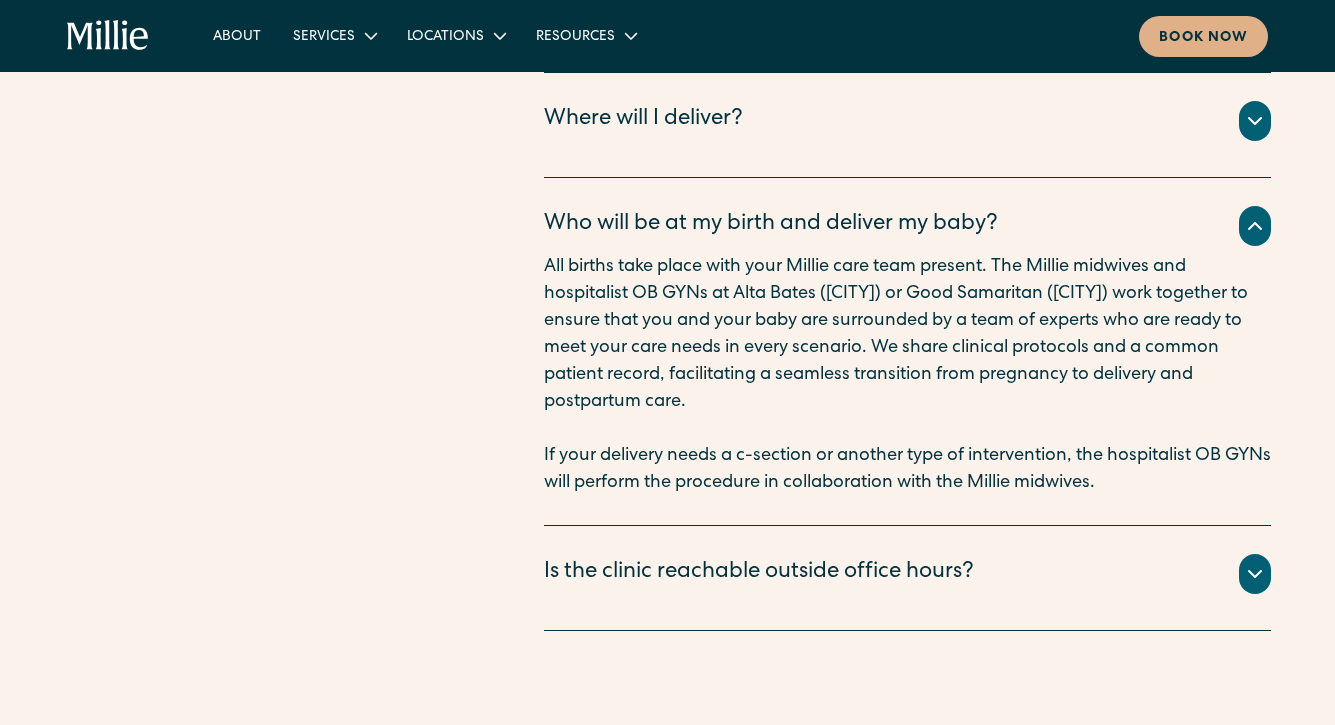 scroll, scrollTop: 7272, scrollLeft: 0, axis: vertical 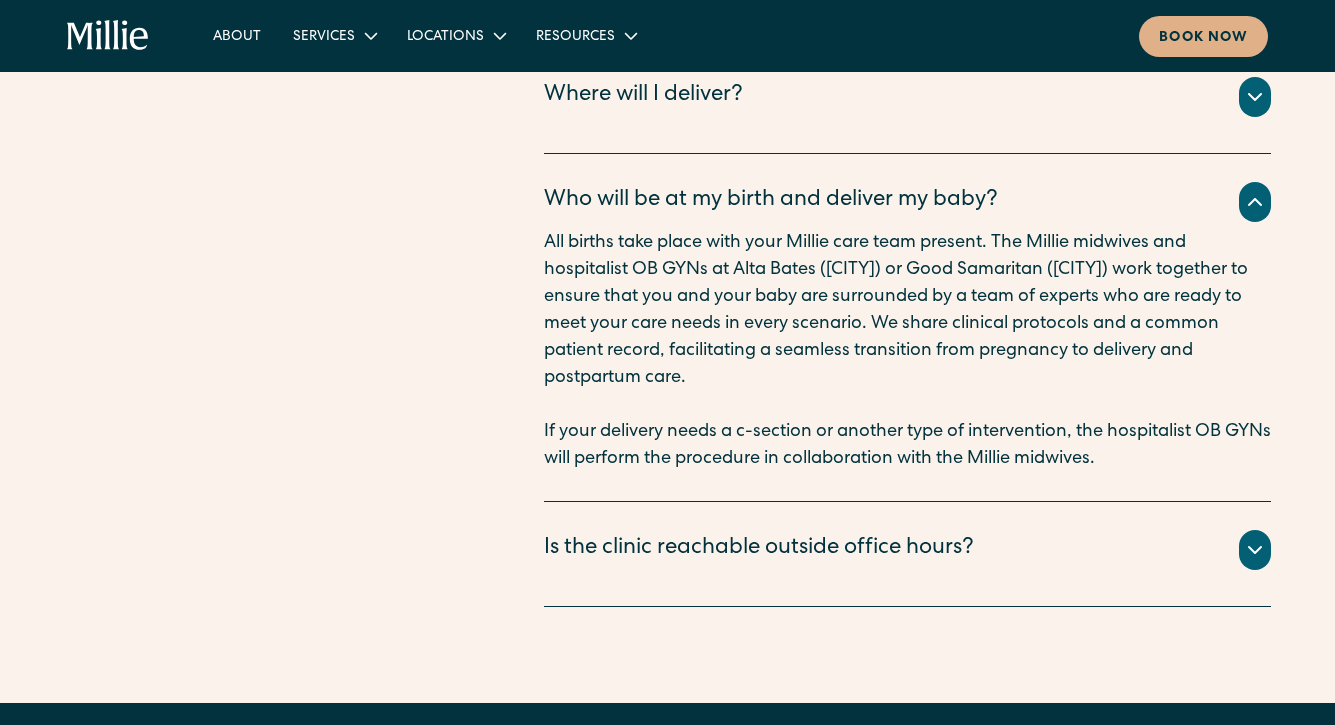 click on "Is the clinic reachable outside office hours?" at bounding box center [759, 549] 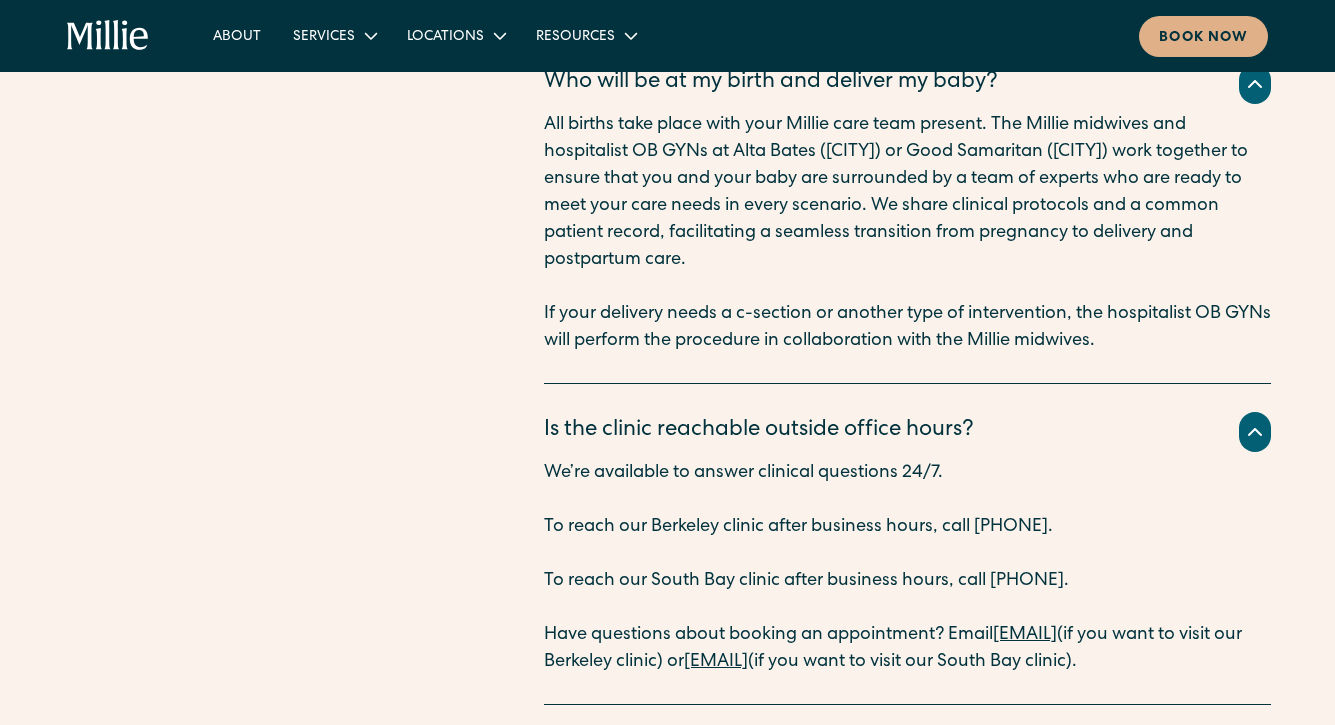 scroll, scrollTop: 7415, scrollLeft: 0, axis: vertical 